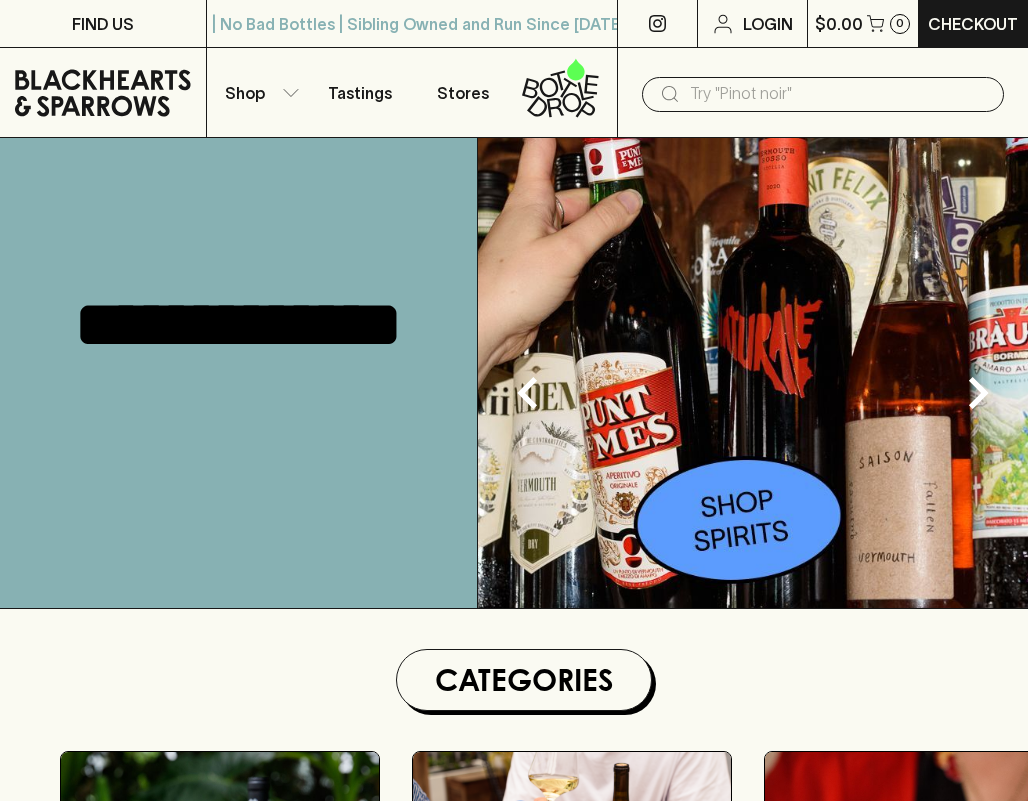 scroll, scrollTop: 0, scrollLeft: 0, axis: both 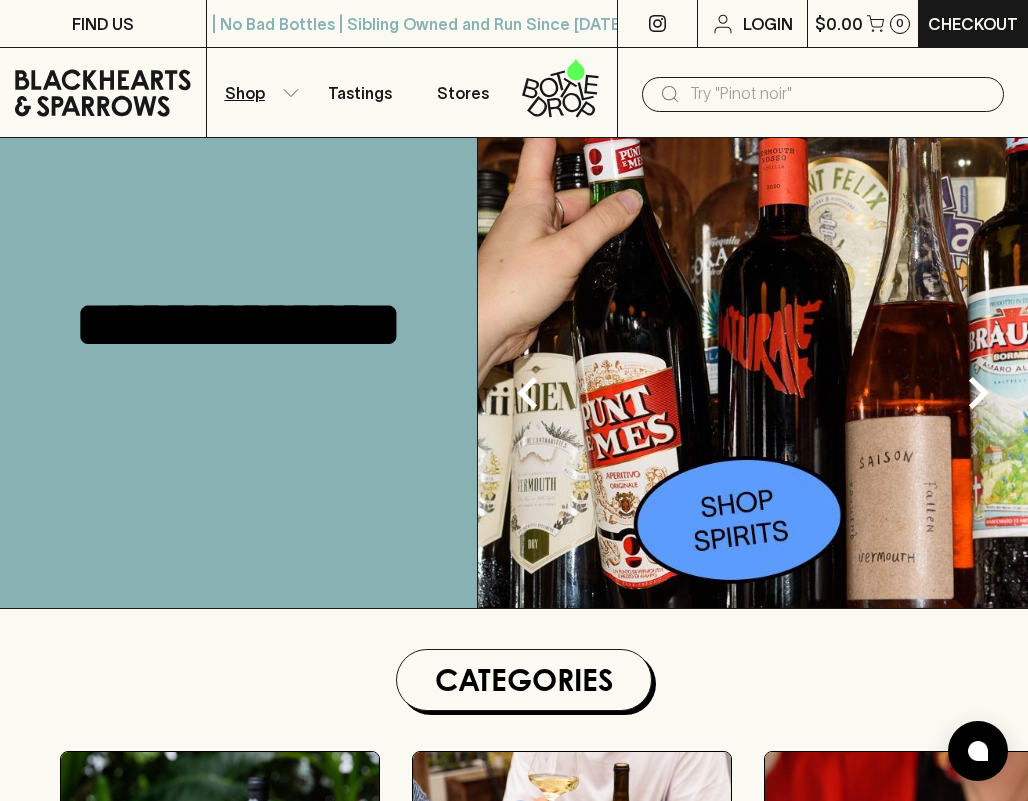 click on "Shop" at bounding box center [258, 92] 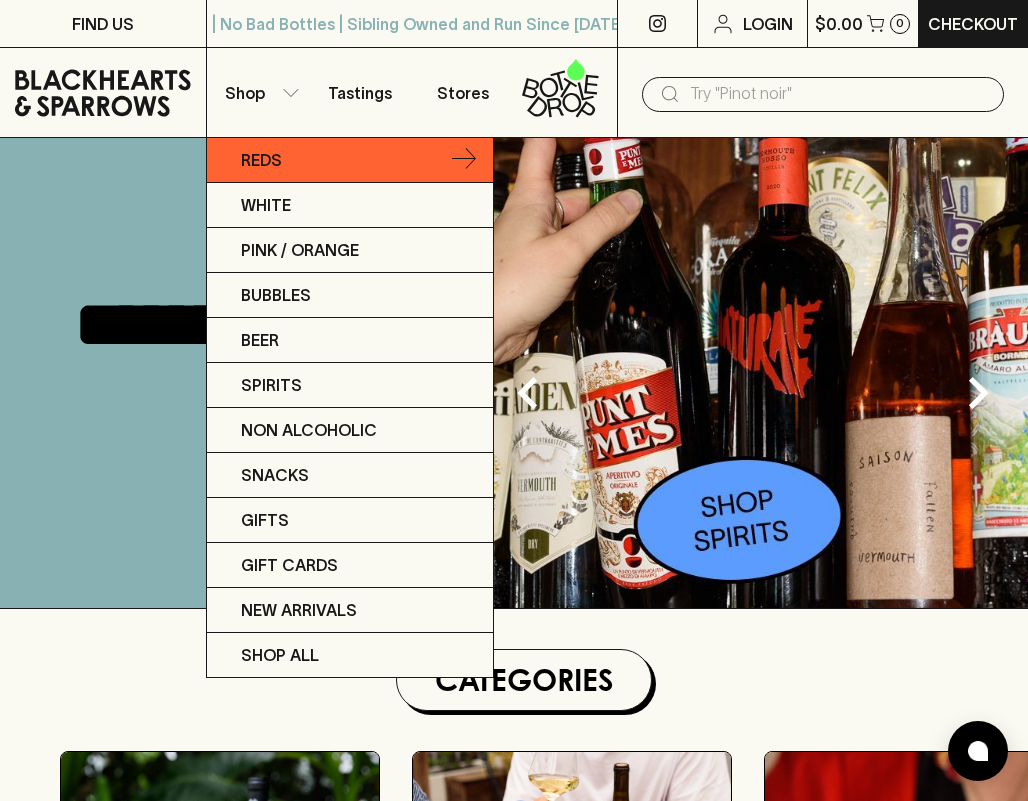 click on "Reds" at bounding box center (350, 160) 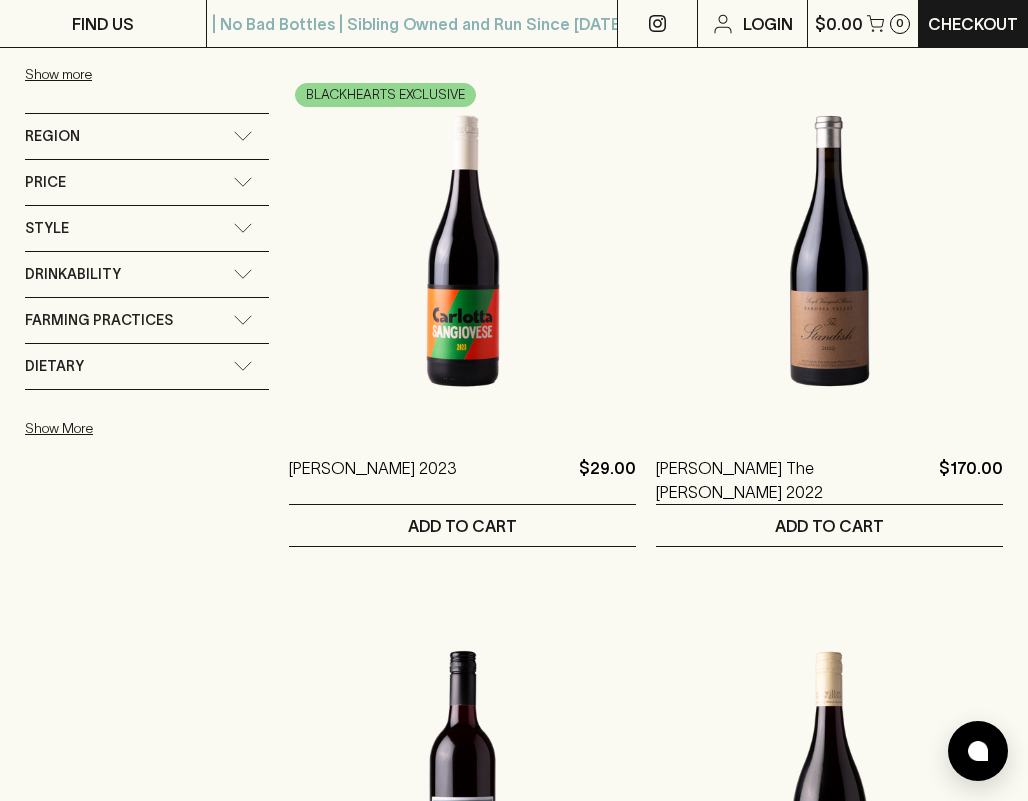 scroll, scrollTop: 830, scrollLeft: 0, axis: vertical 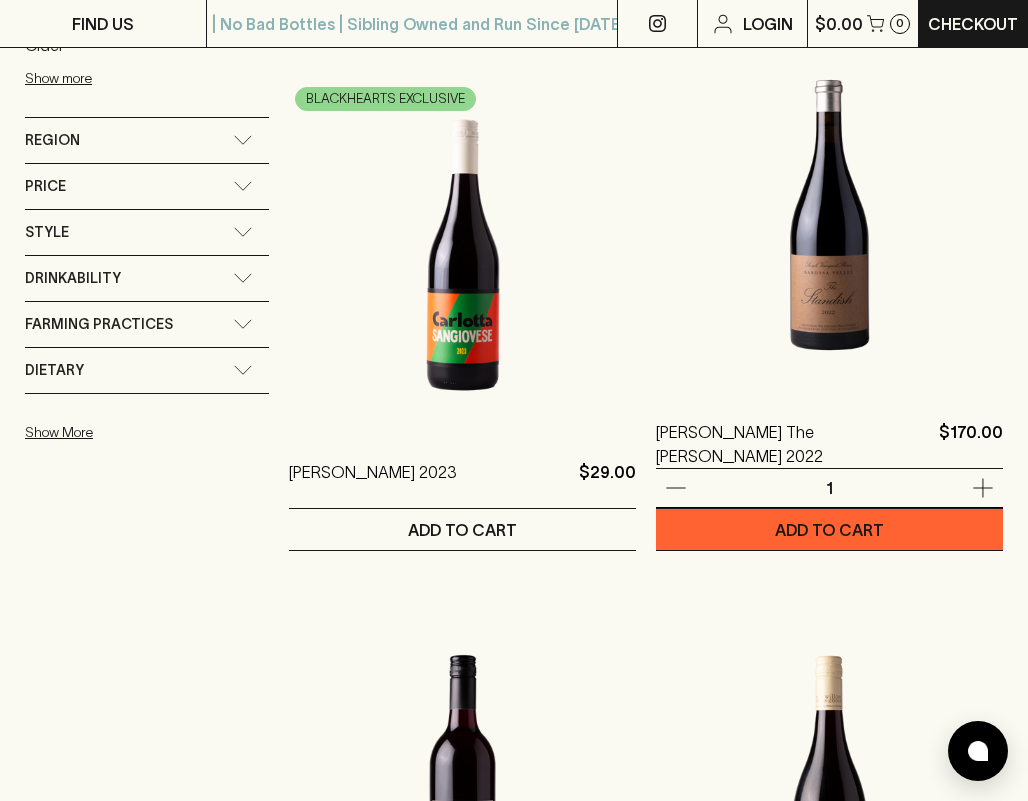 click at bounding box center [829, 215] 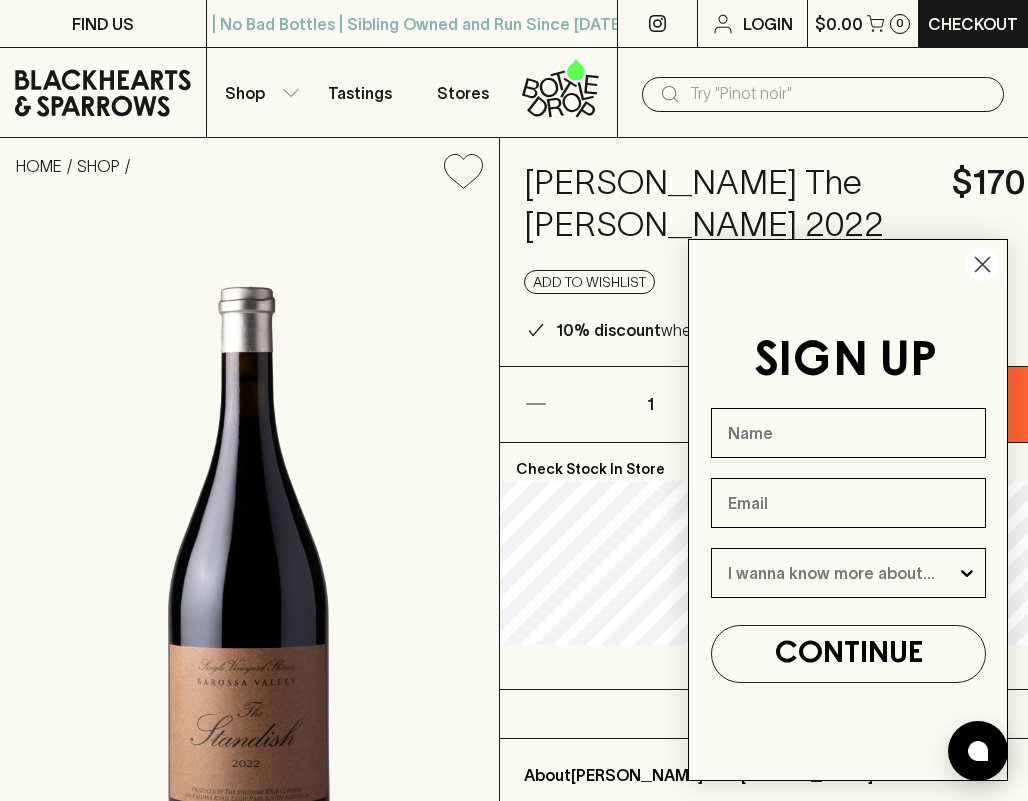 click 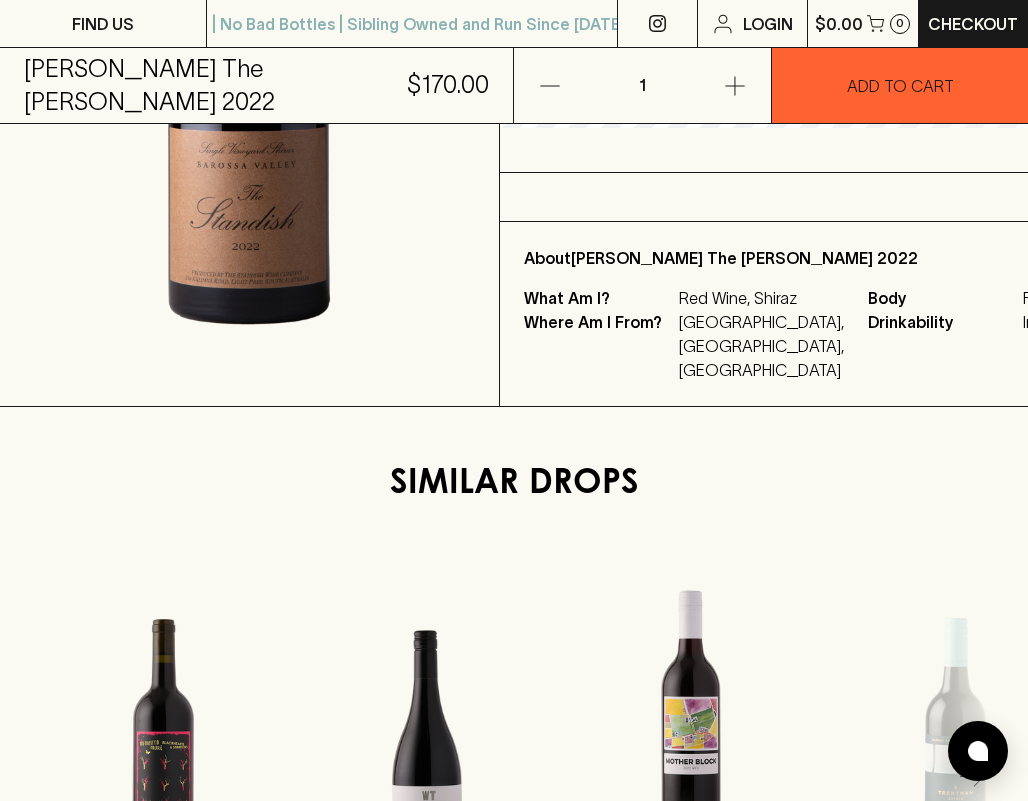 scroll, scrollTop: 0, scrollLeft: 0, axis: both 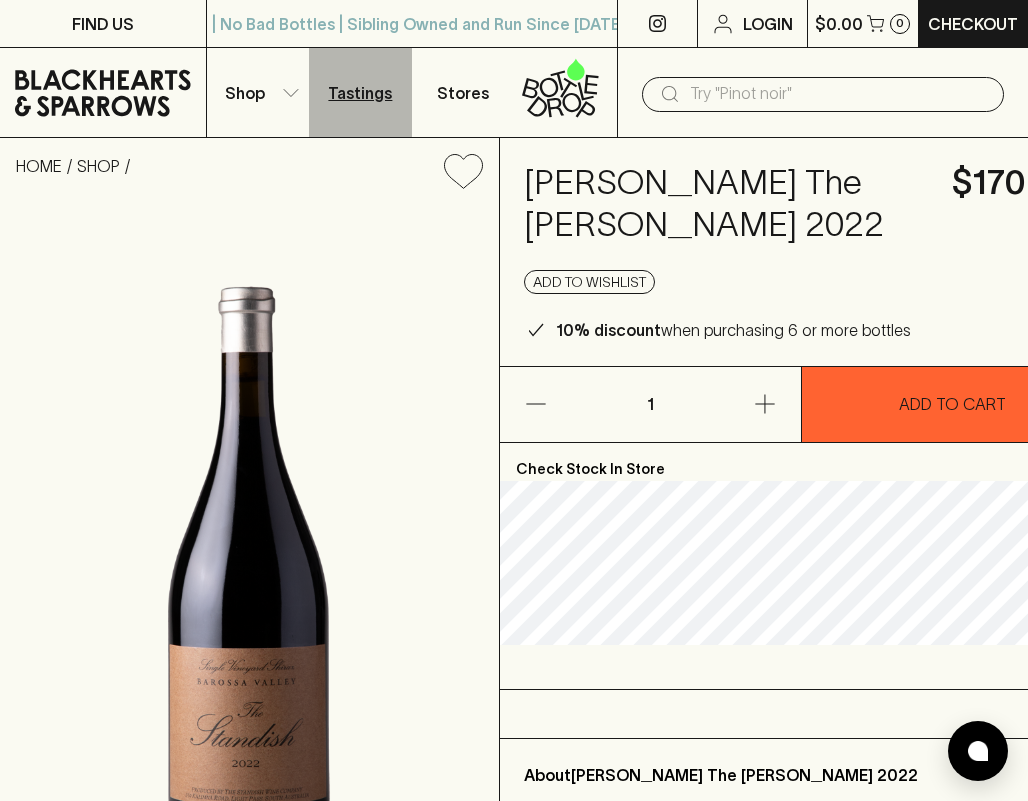 click on "Tastings" at bounding box center [360, 93] 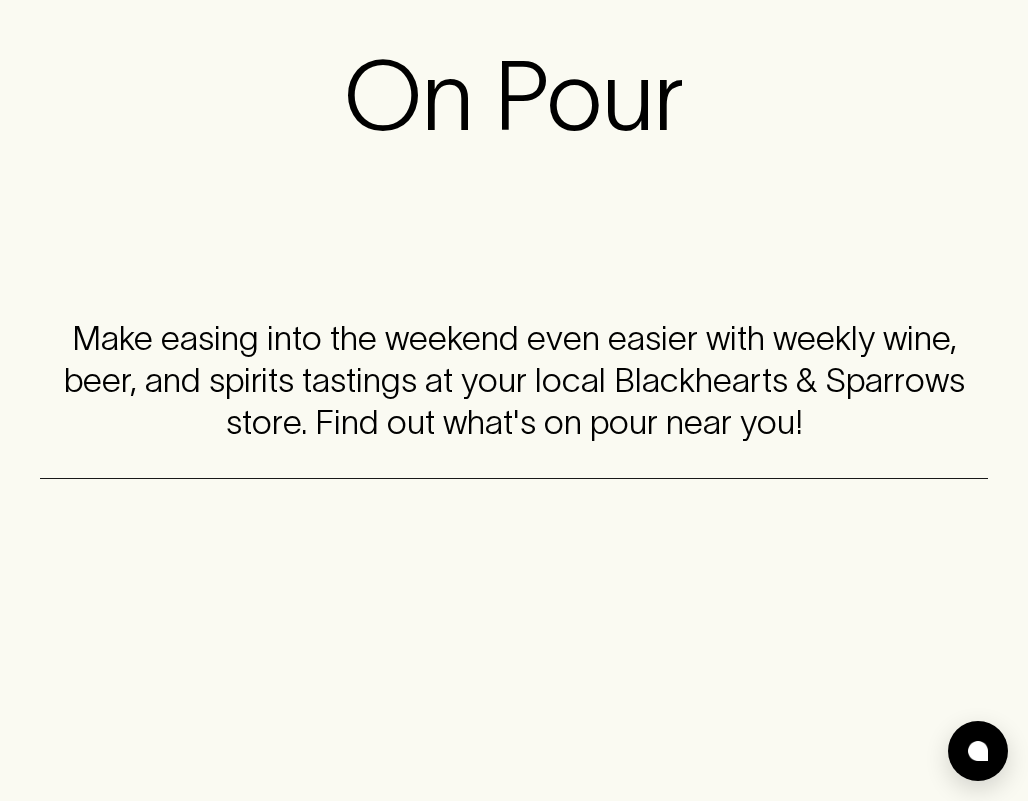 scroll, scrollTop: 0, scrollLeft: 0, axis: both 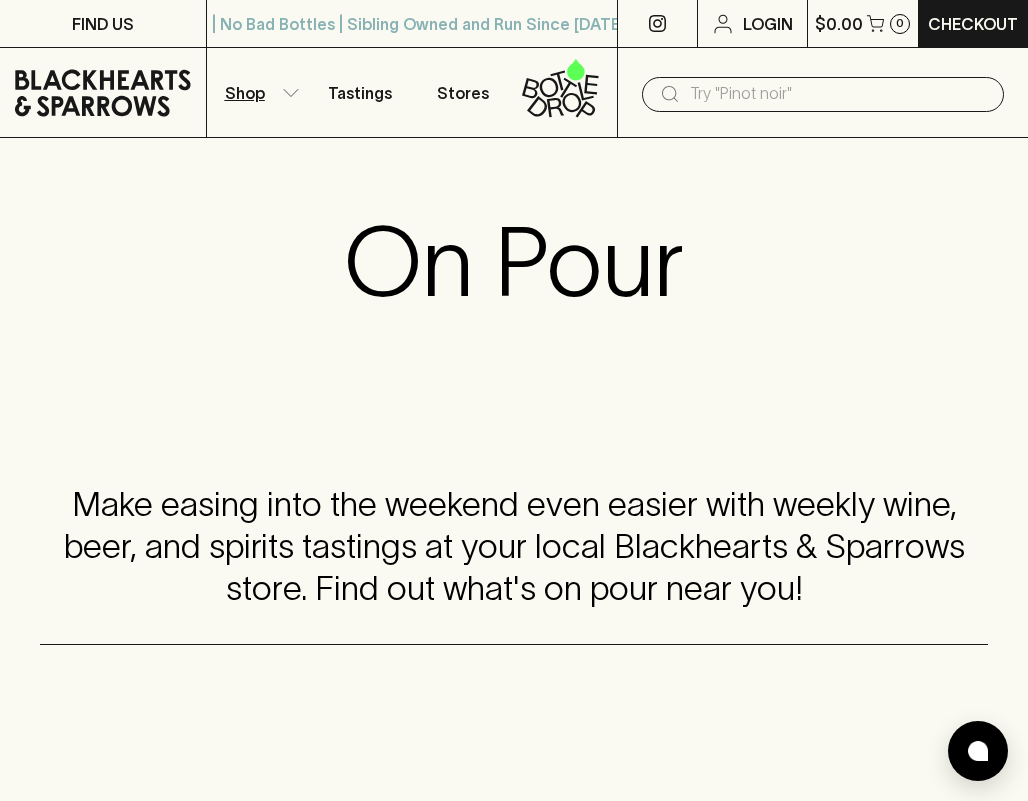 click on "Shop" at bounding box center [245, 93] 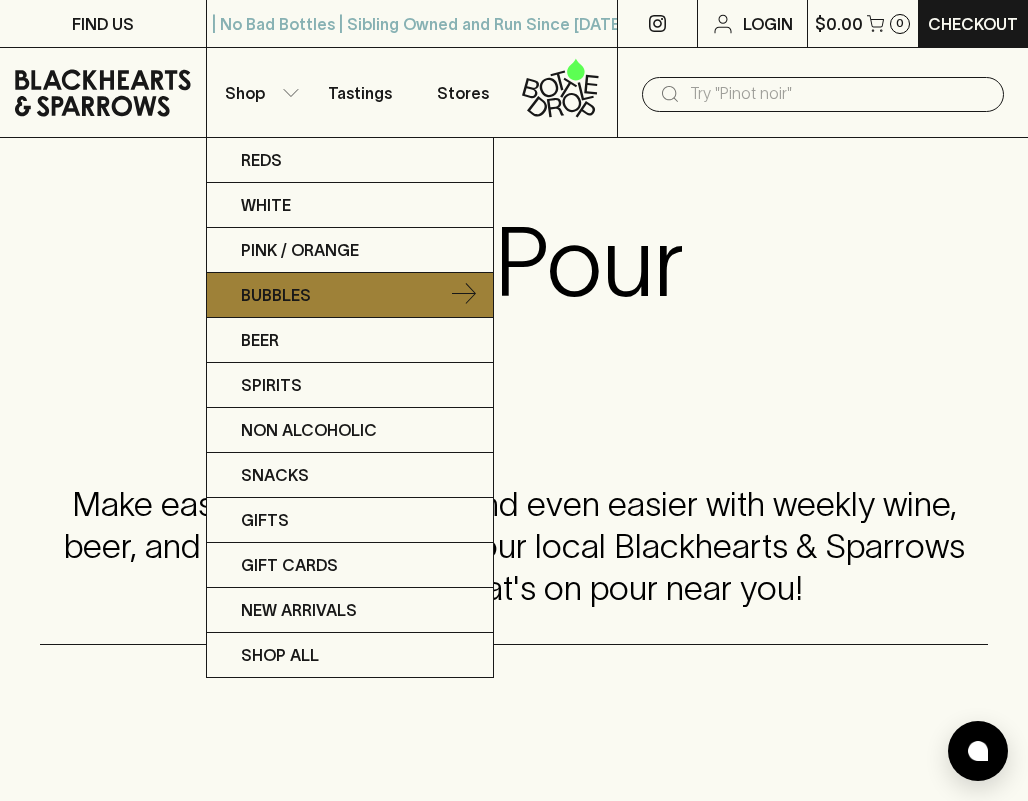 click on "Bubbles" at bounding box center (276, 295) 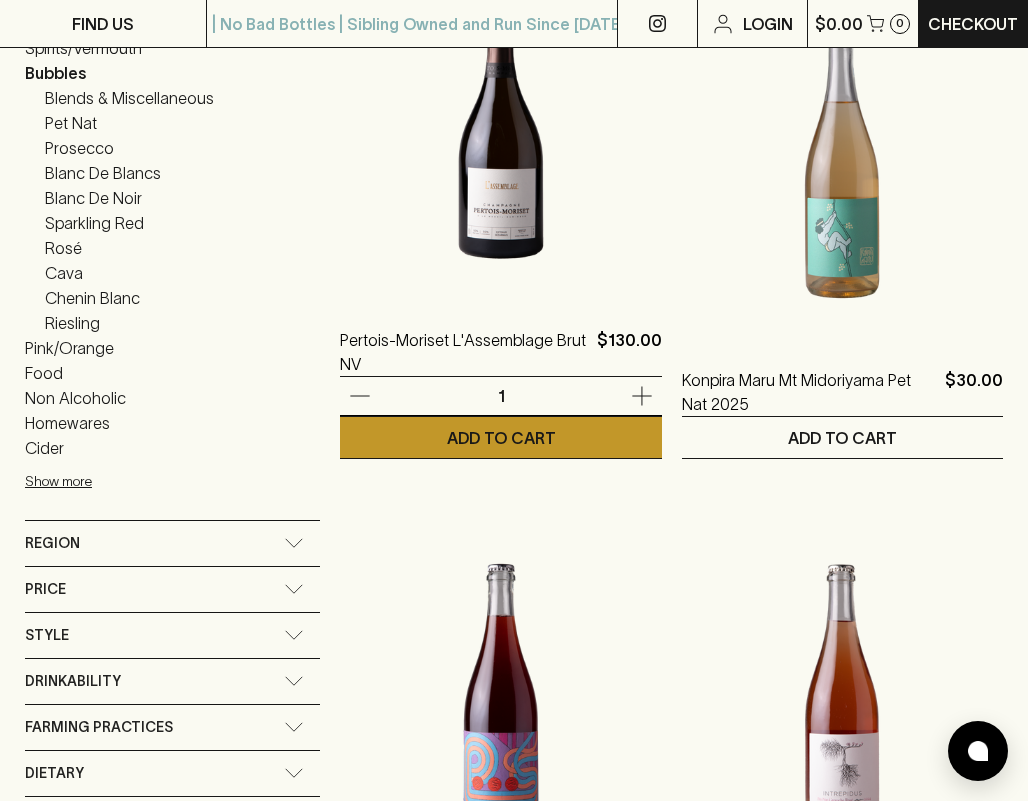 scroll, scrollTop: 295, scrollLeft: 0, axis: vertical 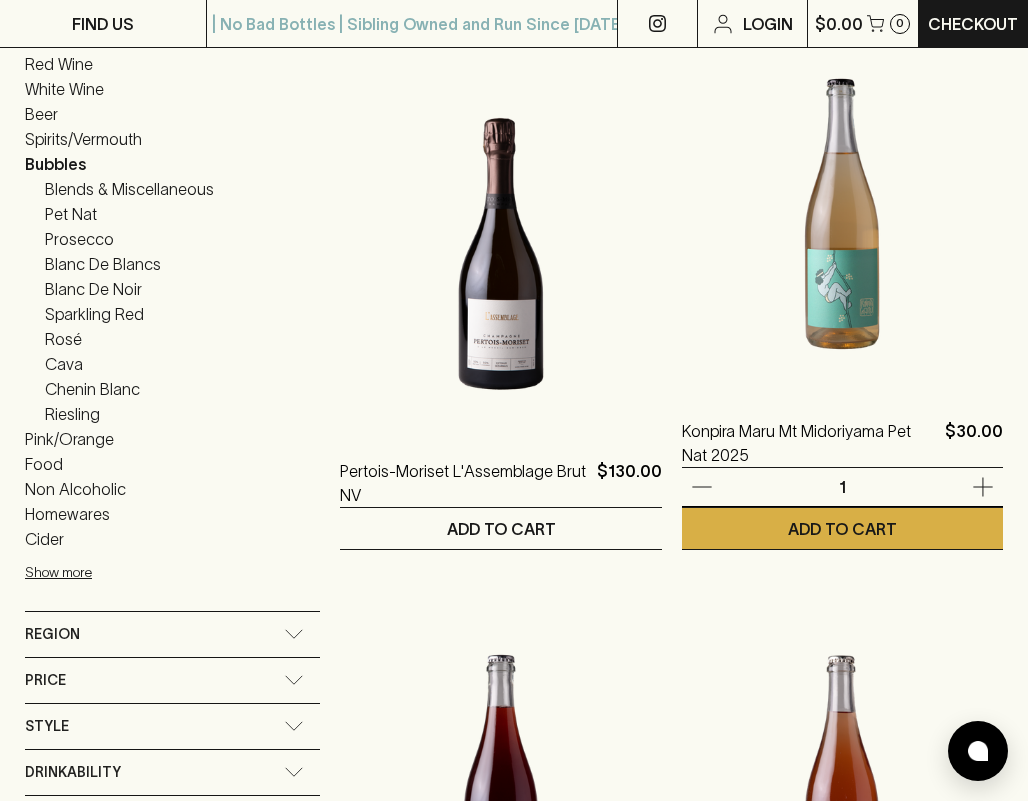 click at bounding box center (842, 214) 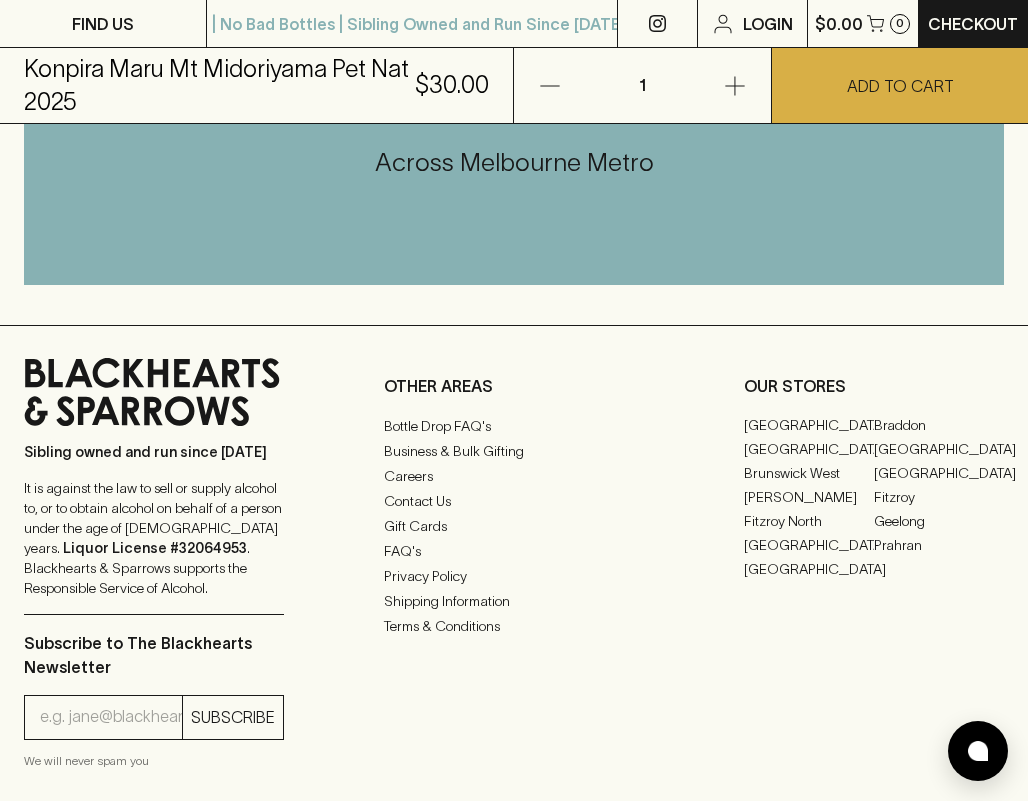 scroll, scrollTop: 1763, scrollLeft: 0, axis: vertical 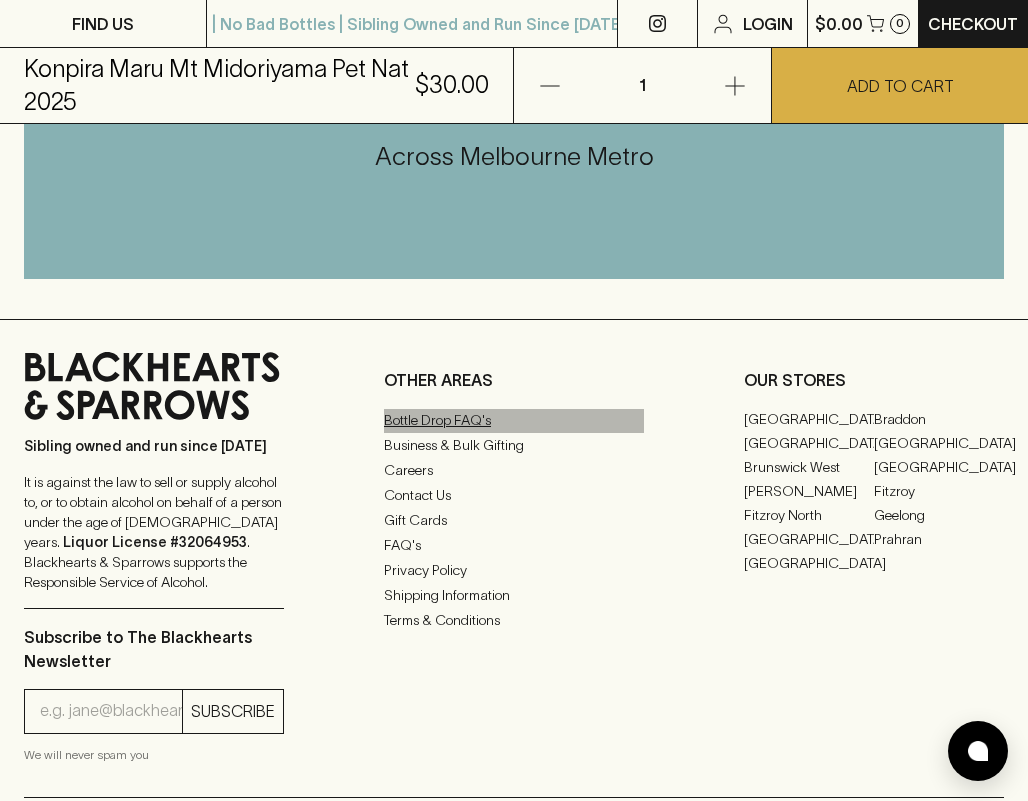 click on "Bottle Drop FAQ's" at bounding box center (514, 421) 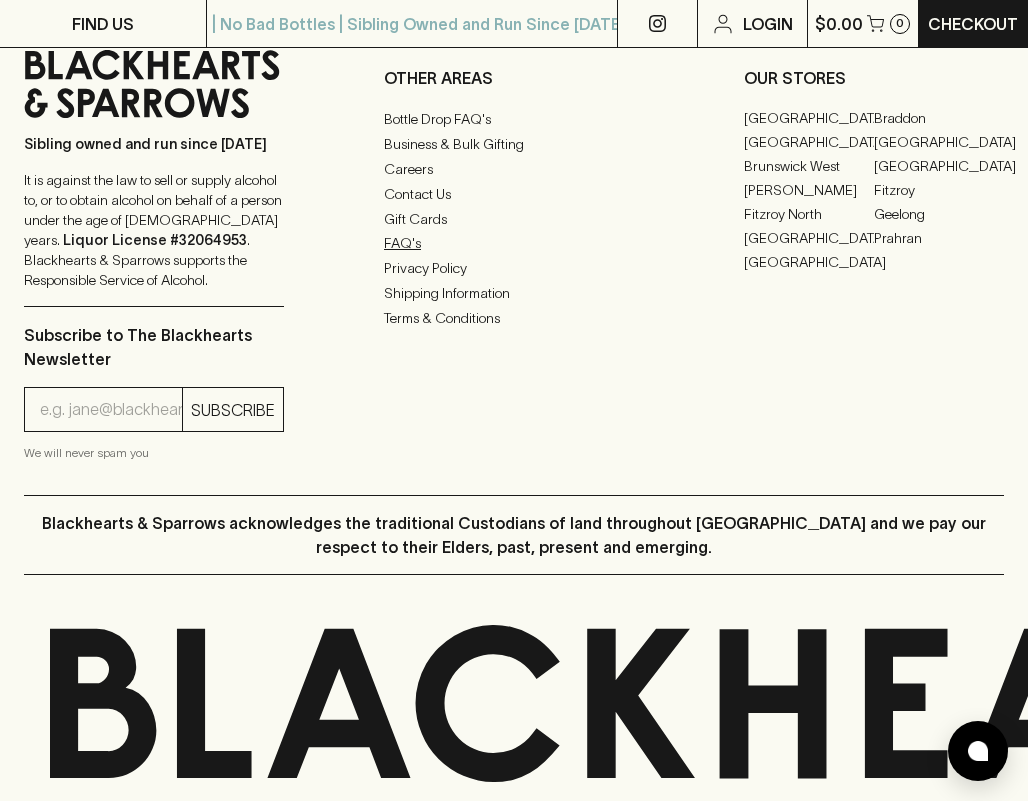 scroll, scrollTop: 1869, scrollLeft: 0, axis: vertical 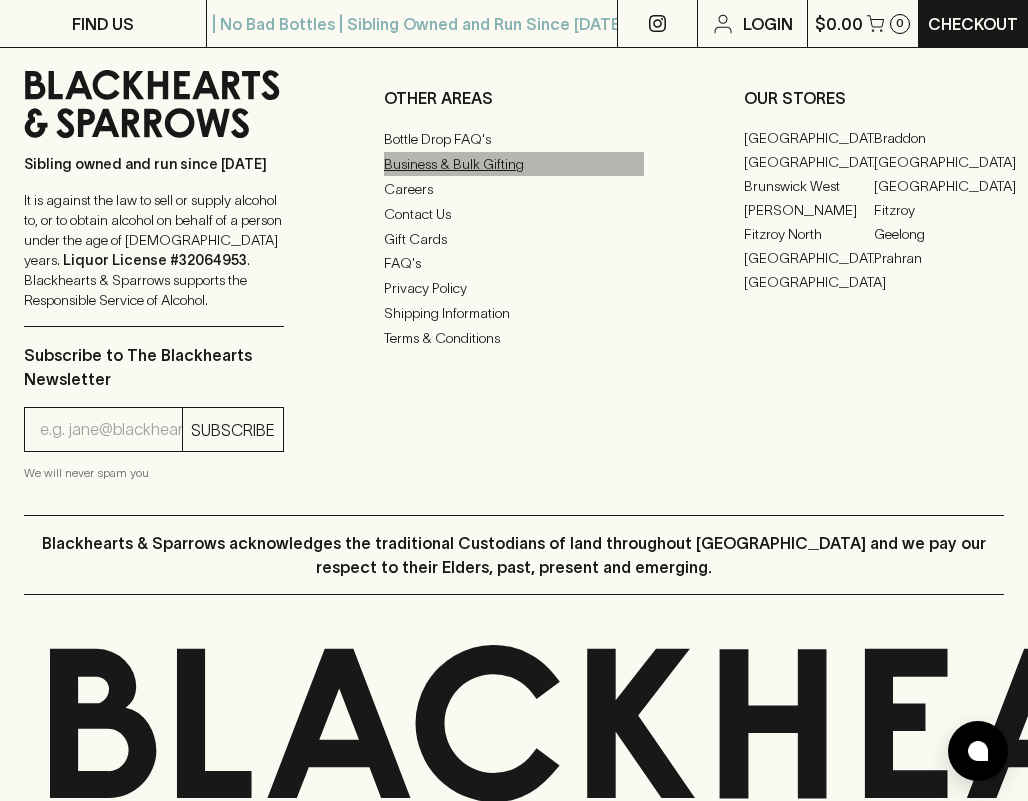 click on "Business & Bulk Gifting" at bounding box center (514, 164) 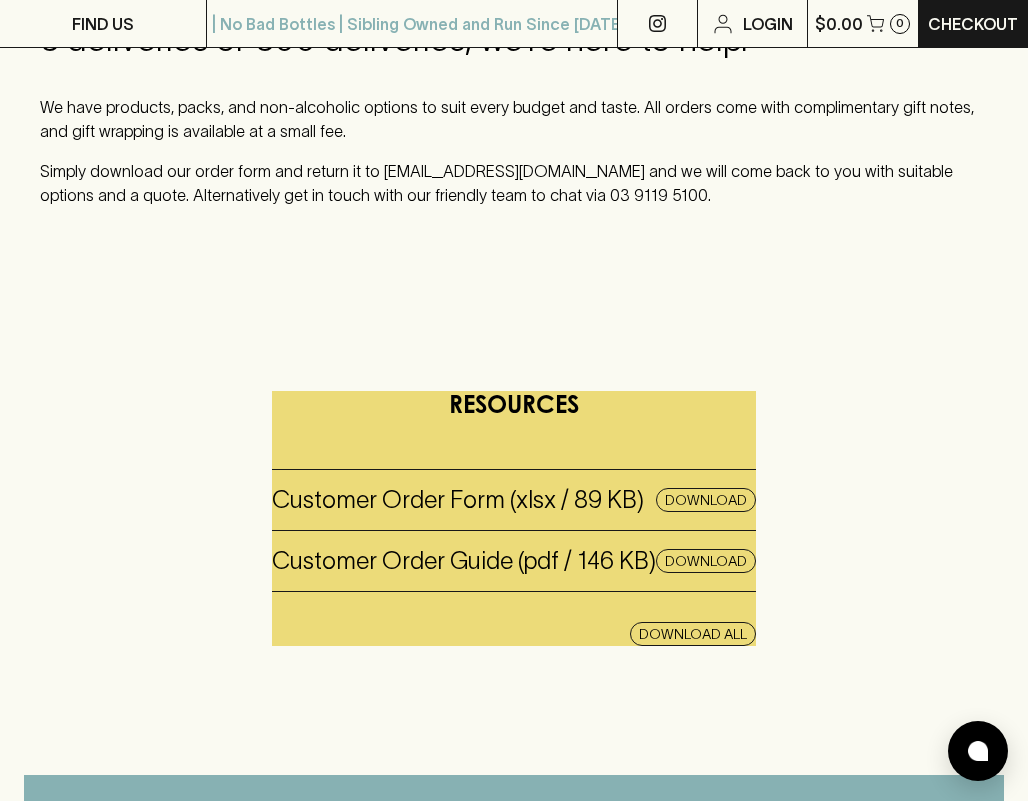 scroll, scrollTop: 528, scrollLeft: 0, axis: vertical 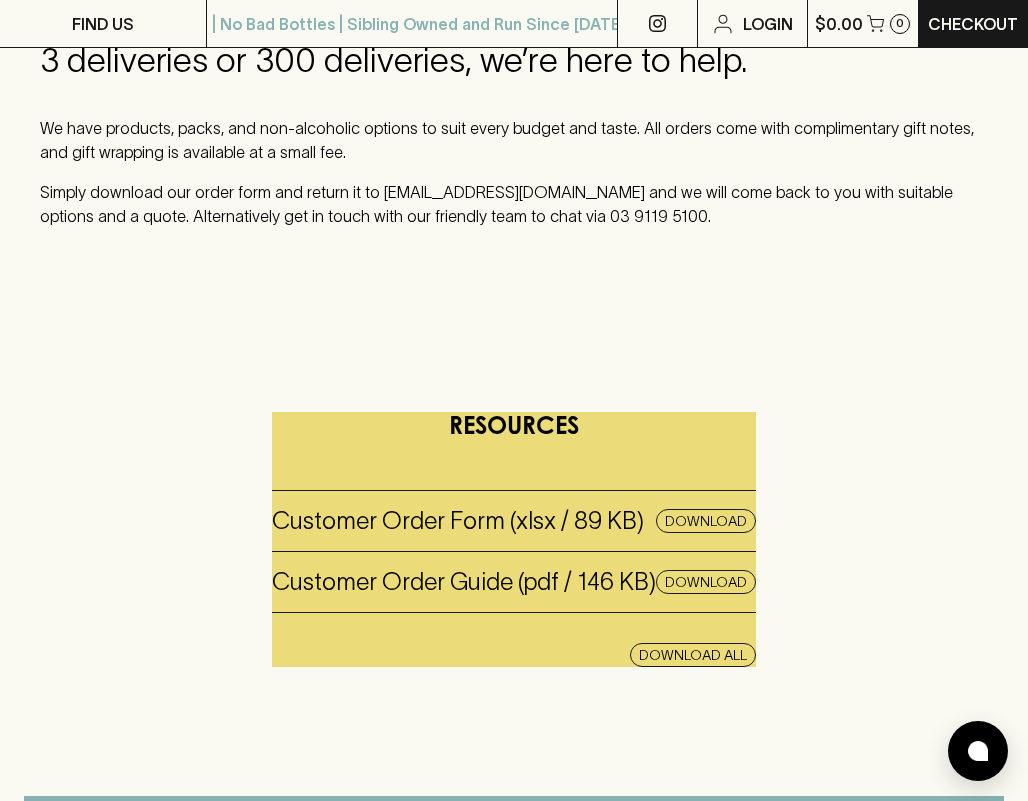 click on "Customer Order Form (xlsx / 89 KB)" at bounding box center [458, 521] 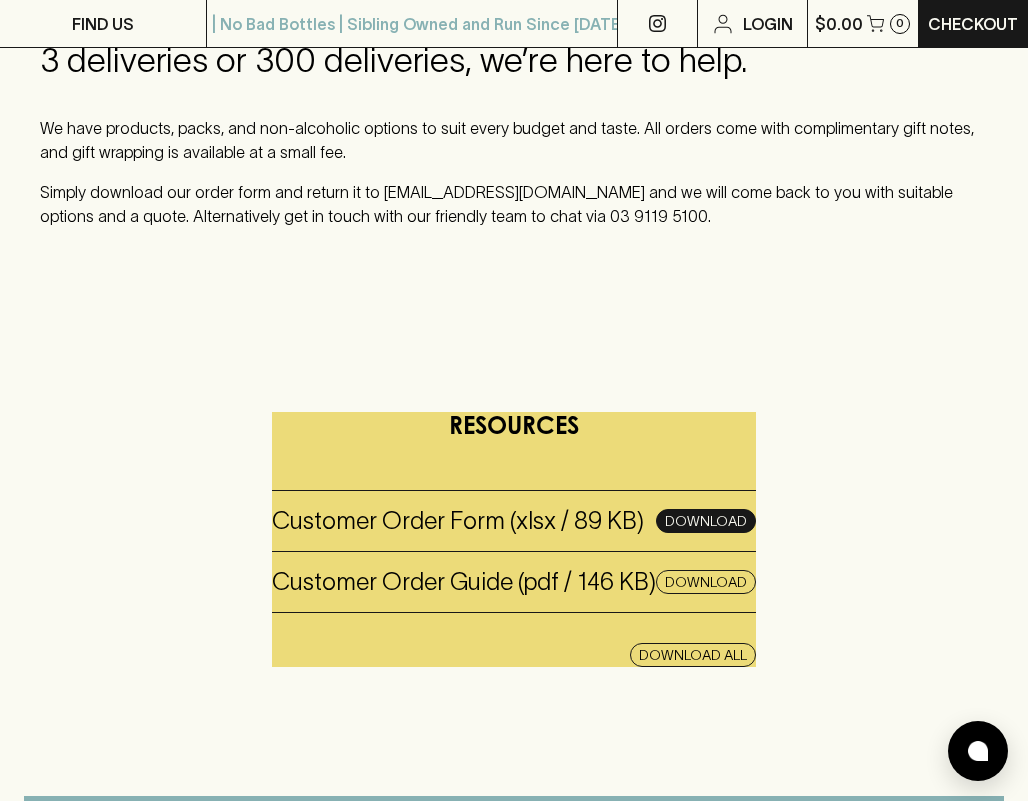 click on "Download" at bounding box center [706, 521] 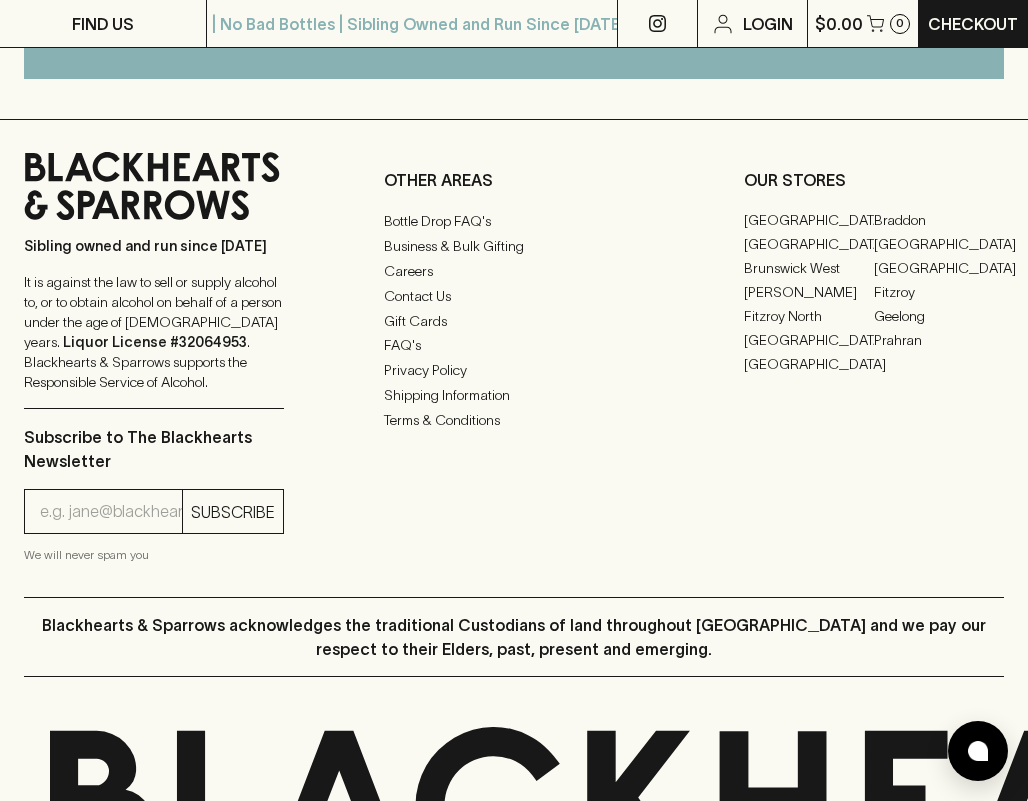 scroll, scrollTop: 1574, scrollLeft: 0, axis: vertical 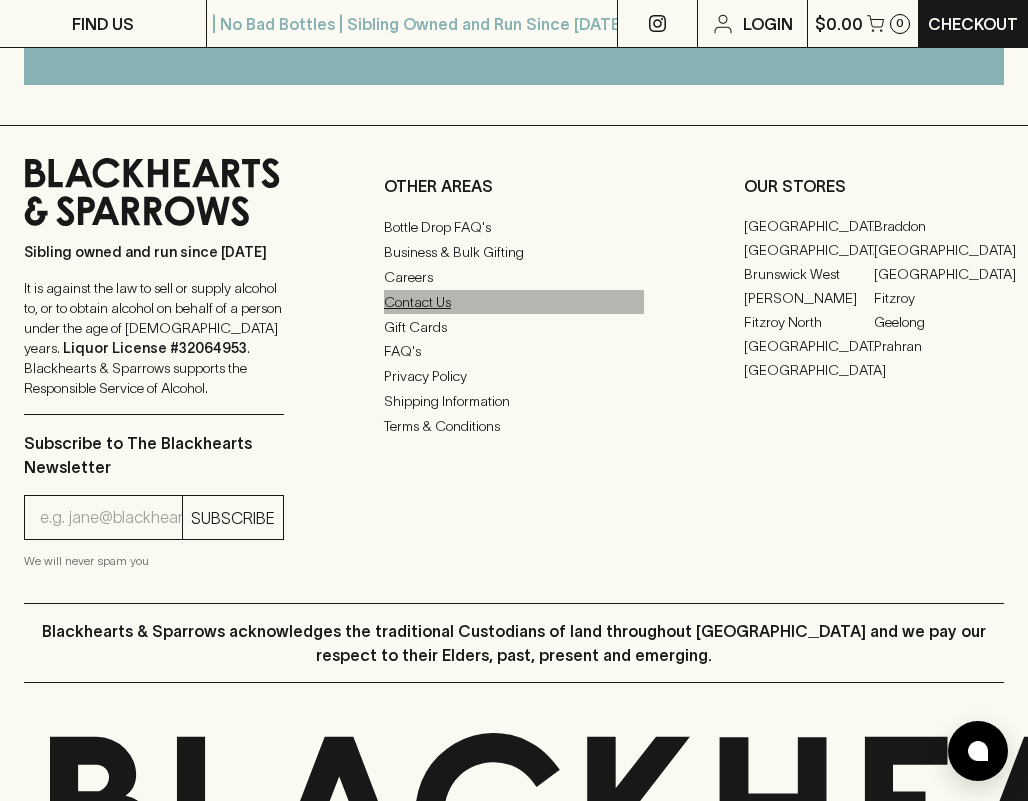 click on "Contact Us" at bounding box center [514, 302] 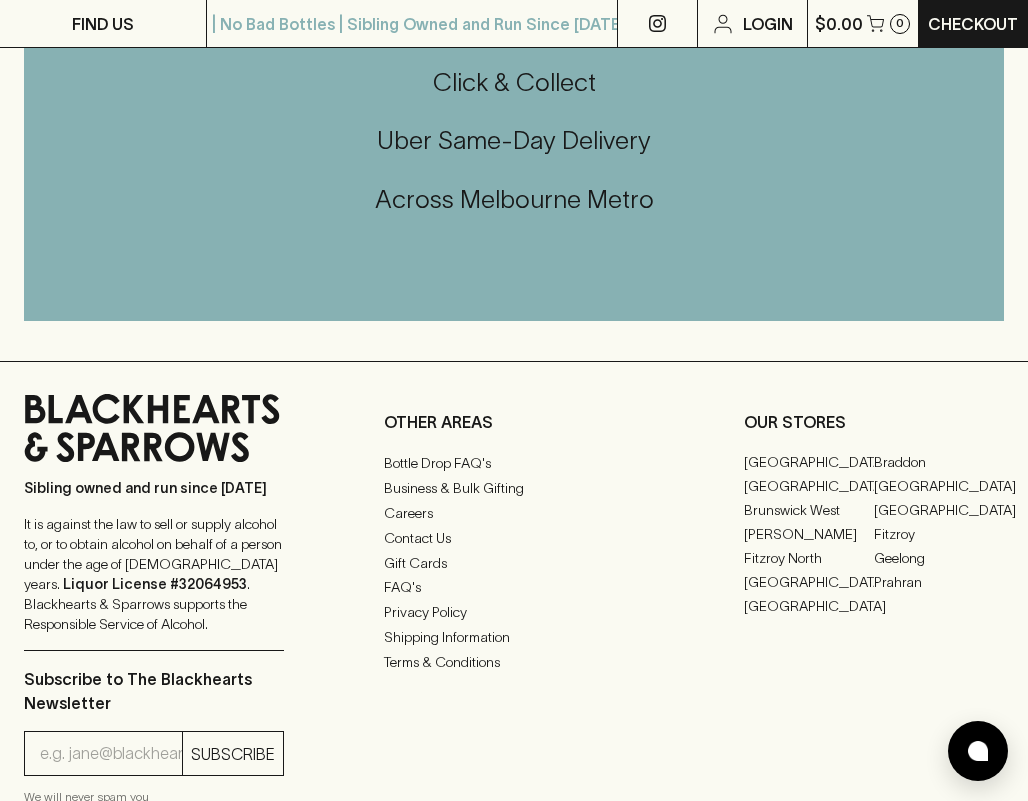 scroll, scrollTop: 1244, scrollLeft: 0, axis: vertical 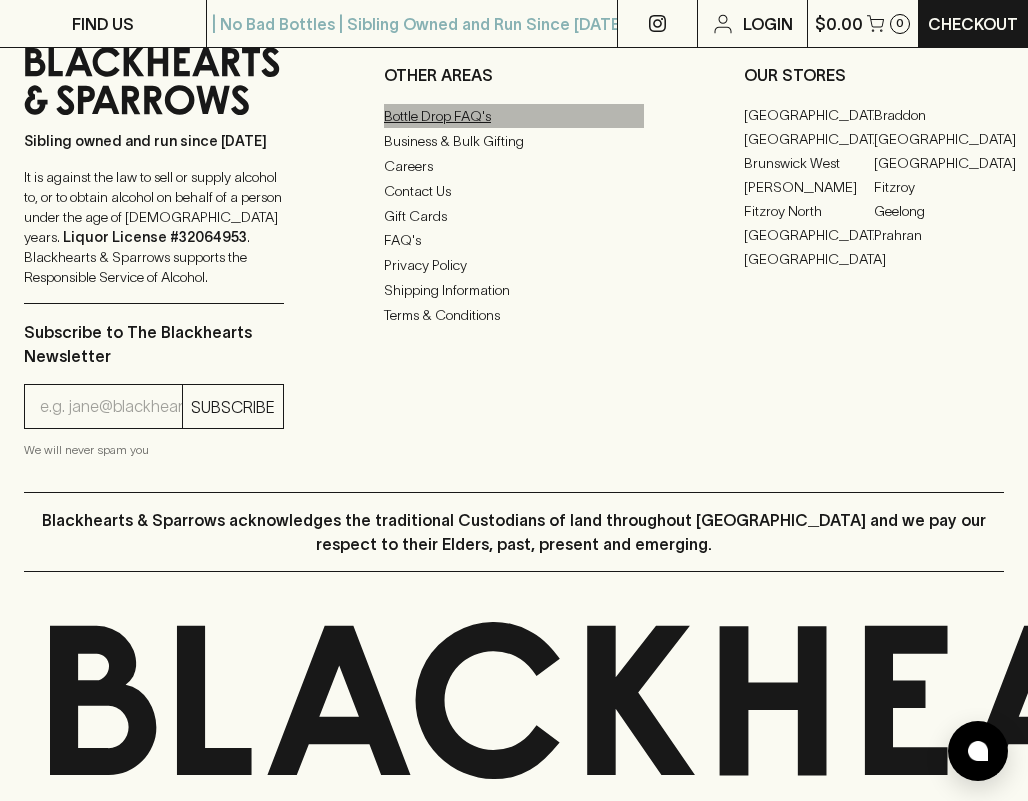 click on "Bottle Drop FAQ's" at bounding box center [514, 116] 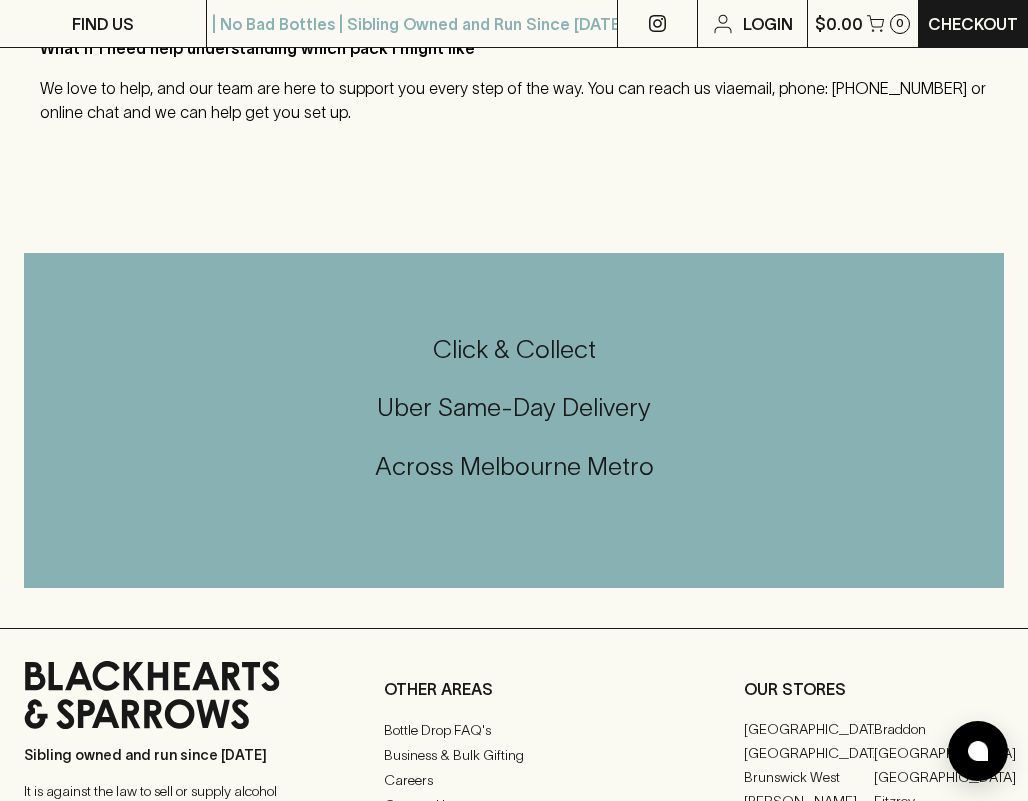 scroll, scrollTop: 1559, scrollLeft: 0, axis: vertical 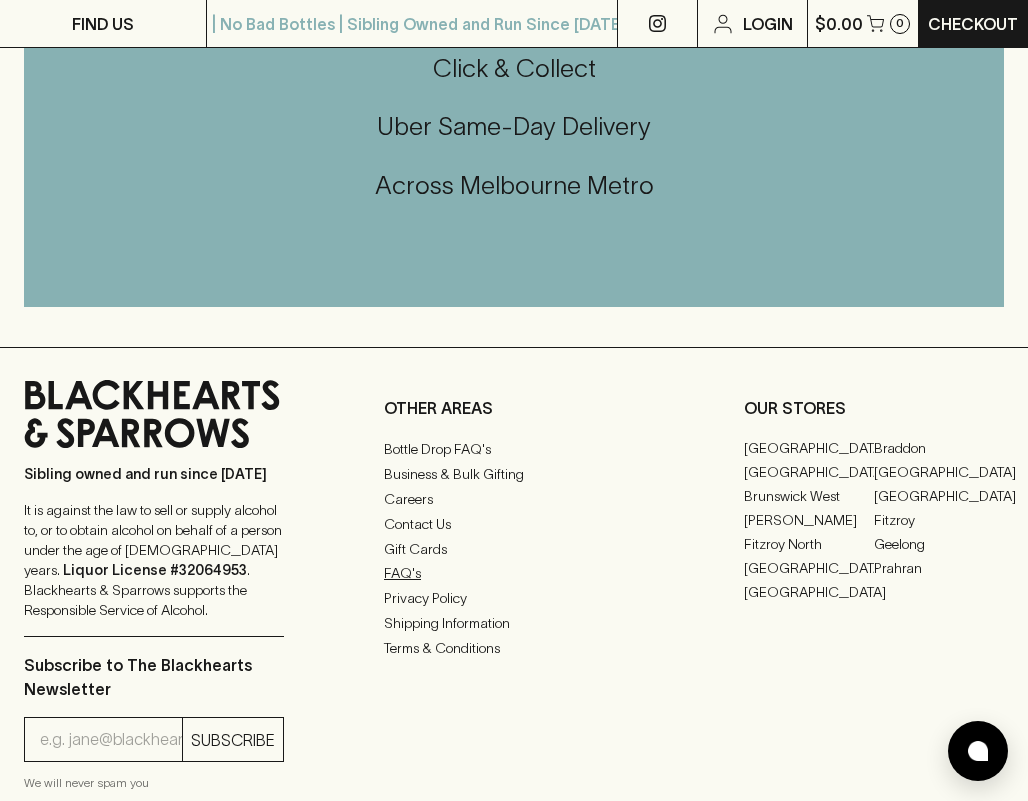 click on "FAQ's" at bounding box center [514, 574] 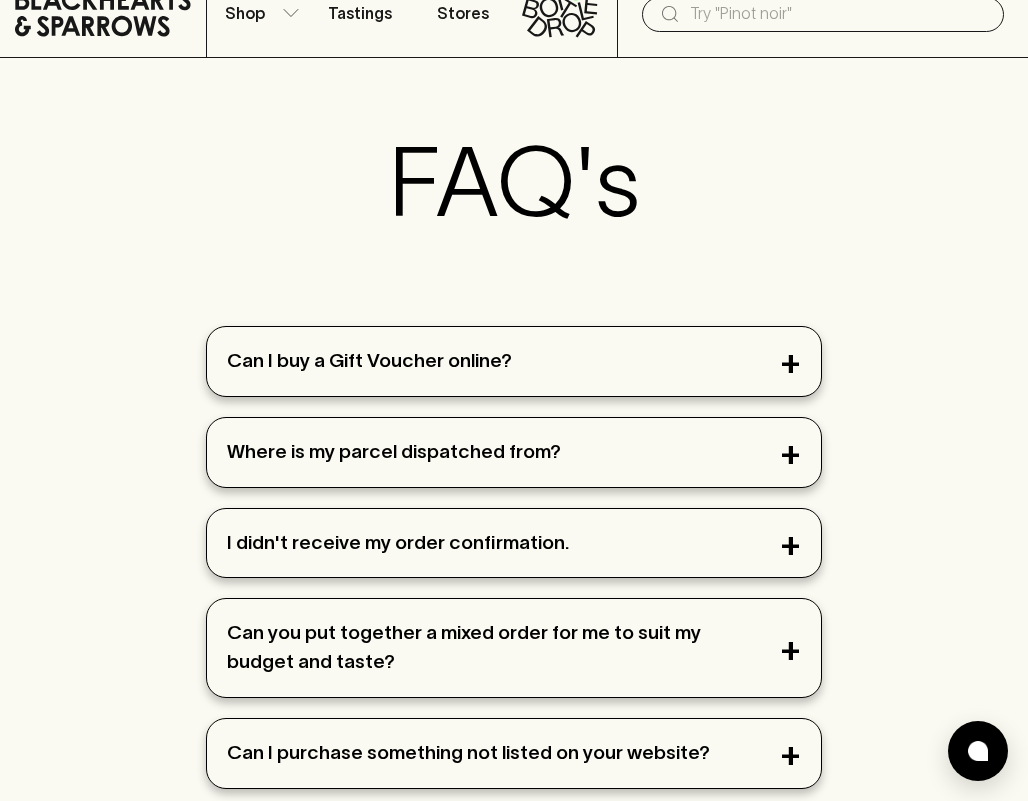 scroll, scrollTop: 115, scrollLeft: 0, axis: vertical 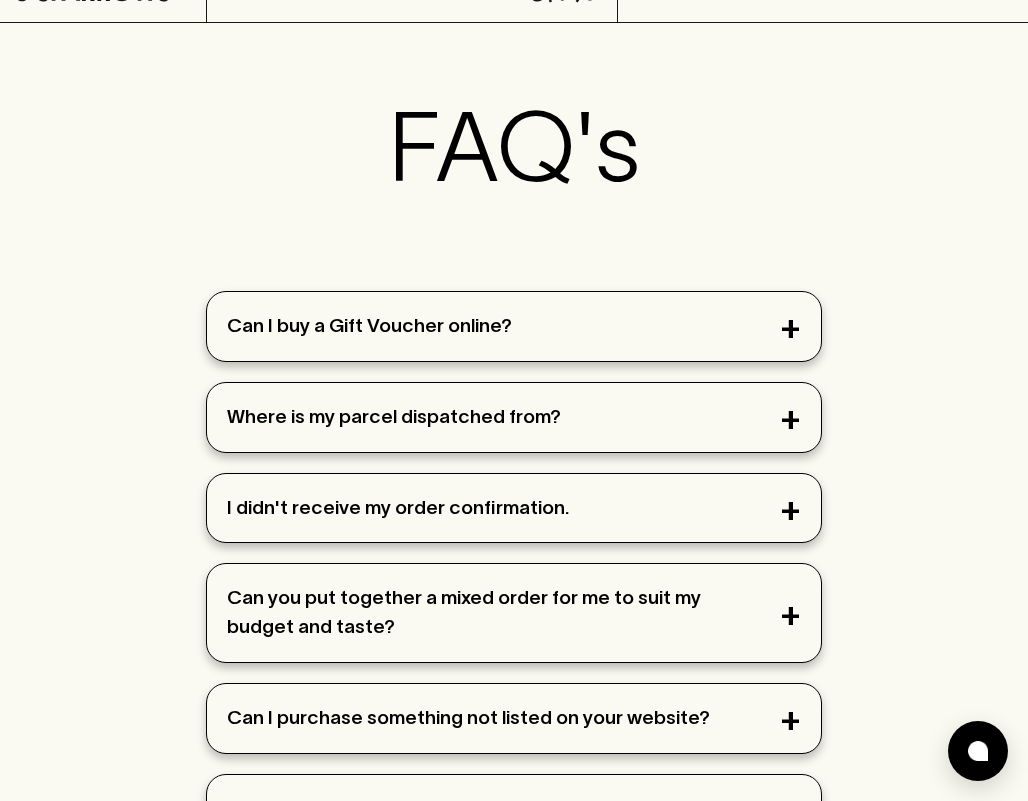 click on "Can I buy a Gift Voucher online?" at bounding box center [514, 326] 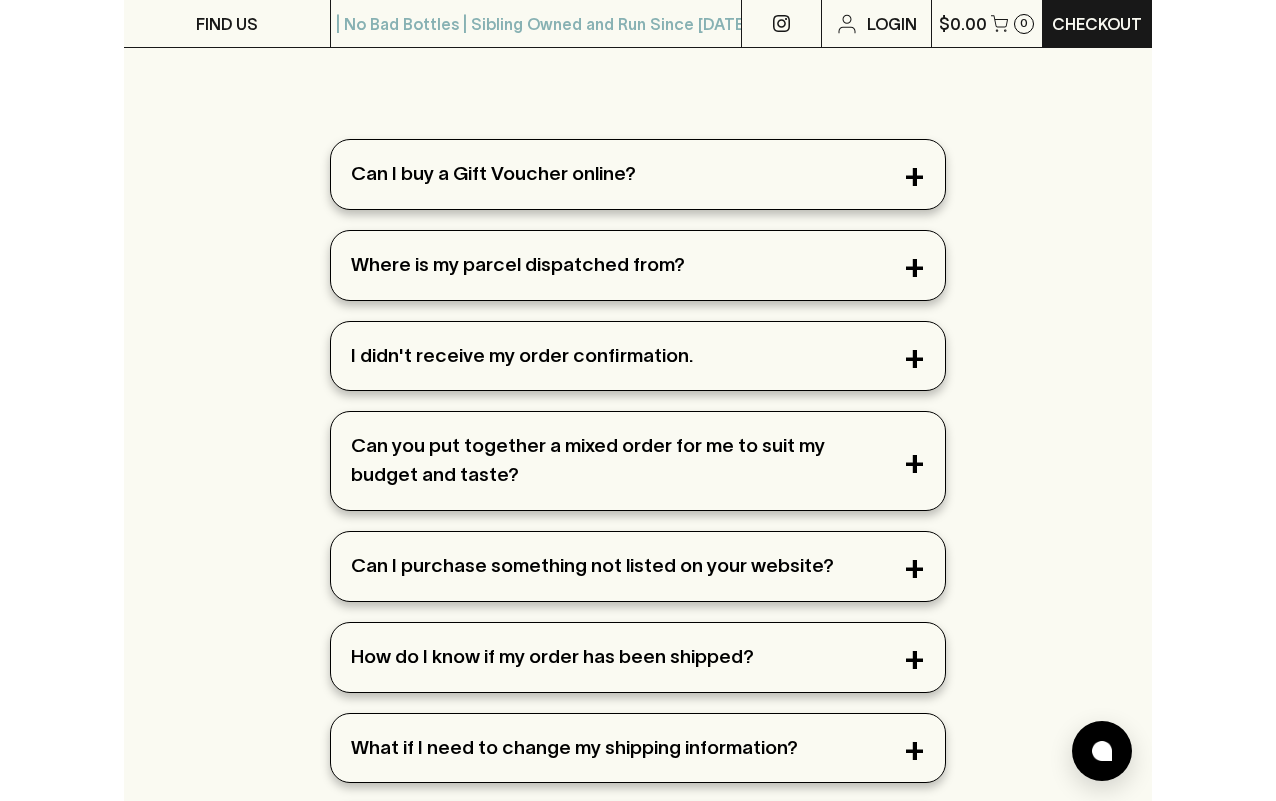 scroll, scrollTop: 255, scrollLeft: 0, axis: vertical 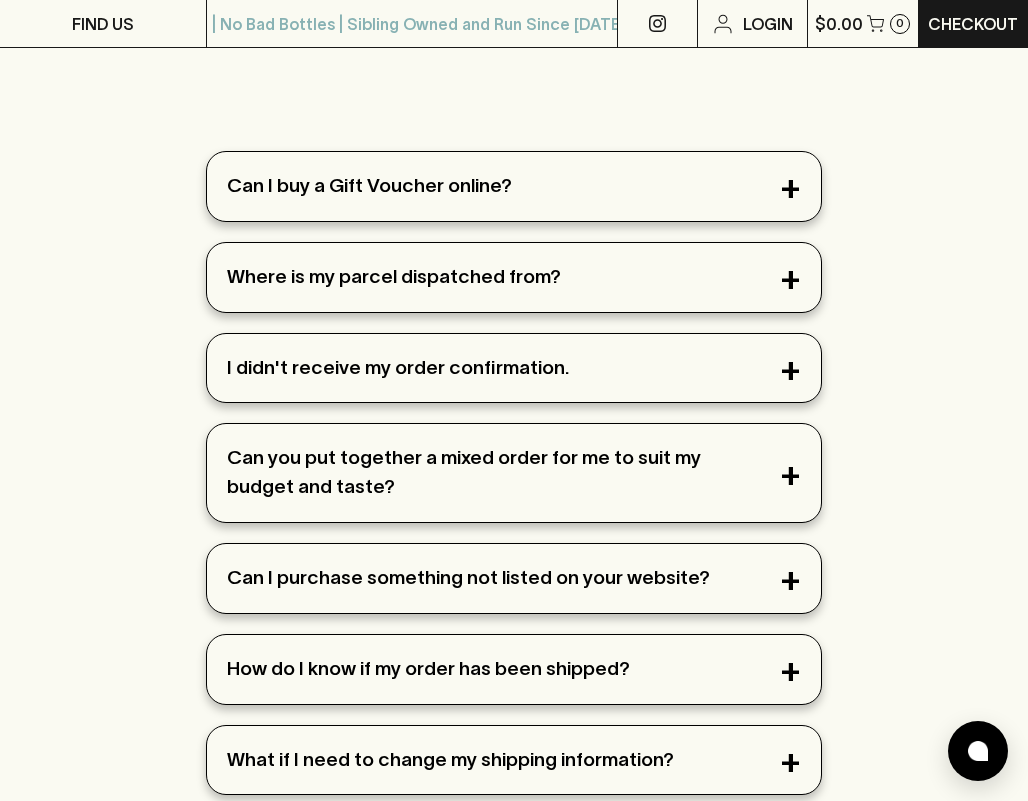 click on "I didn't receive my order confirmation." at bounding box center (514, 368) 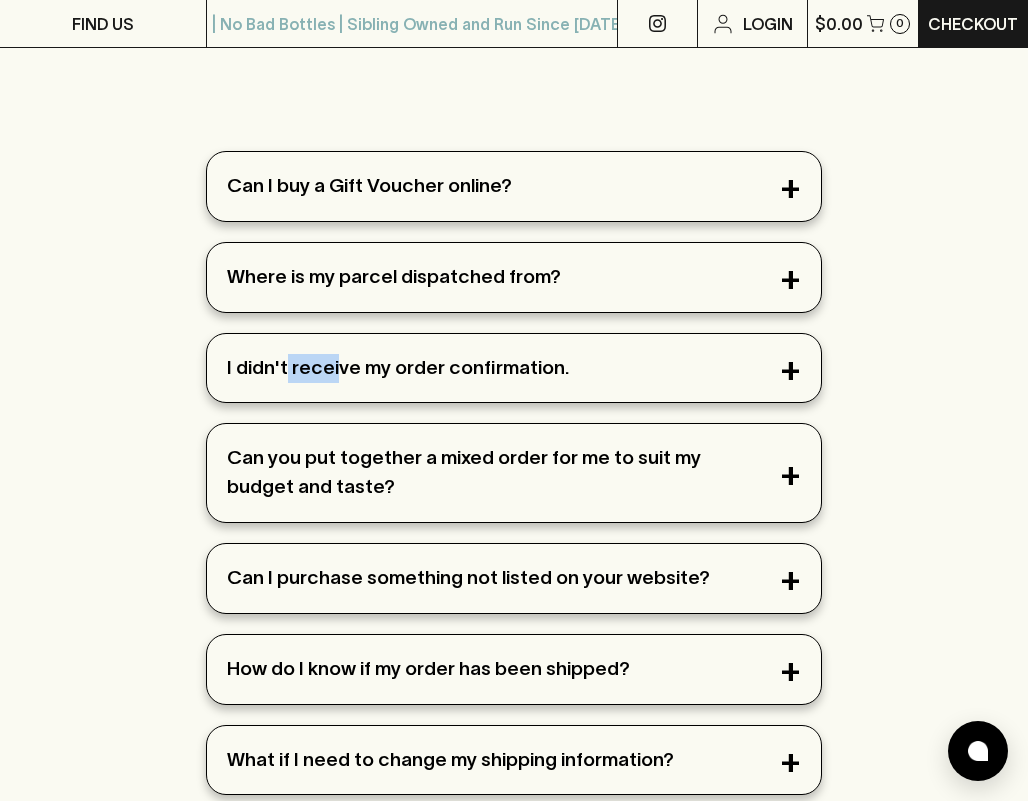 click on "I didn't receive my order confirmation." at bounding box center (514, 368) 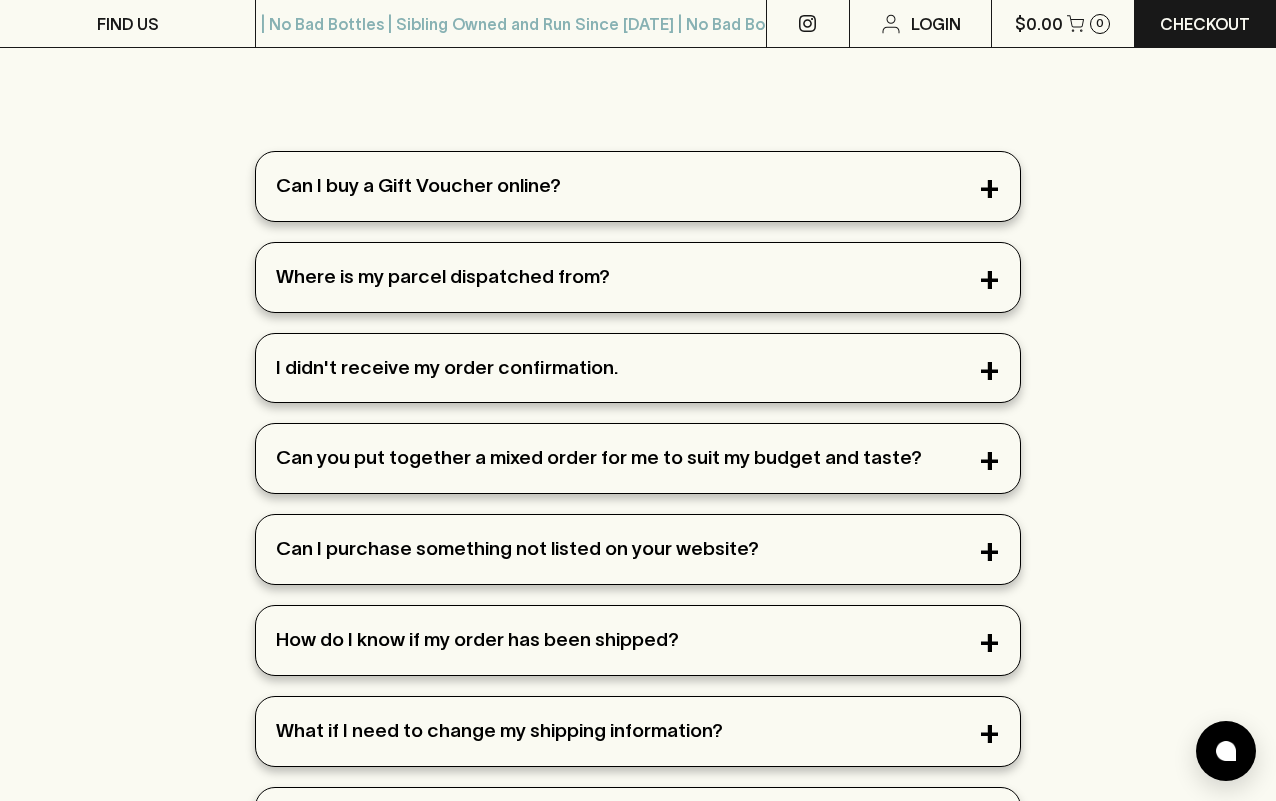 click on "I didn't receive my order confirmation." at bounding box center [638, 368] 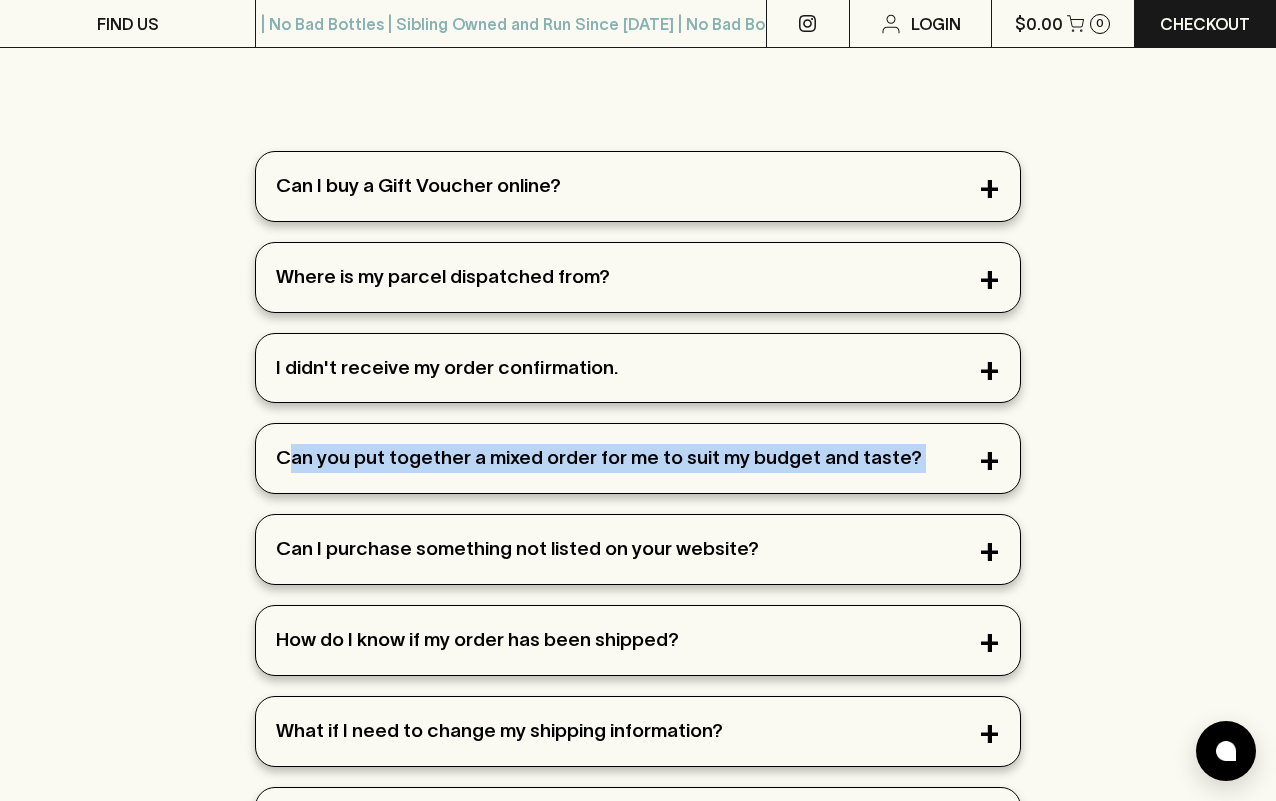 click on "Can you put together a mixed order for me to suit my budget and taste?" at bounding box center (638, 458) 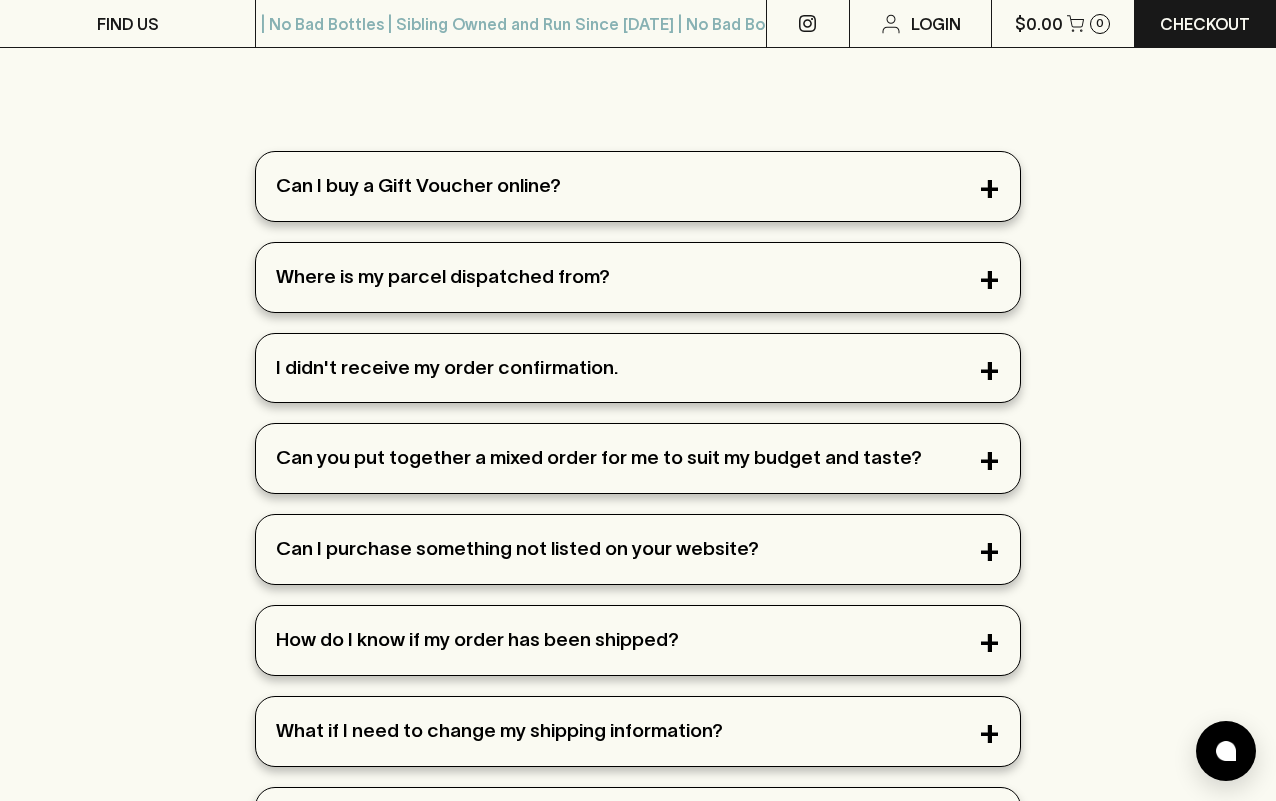 click on "I didn't receive my order confirmation." at bounding box center [638, 368] 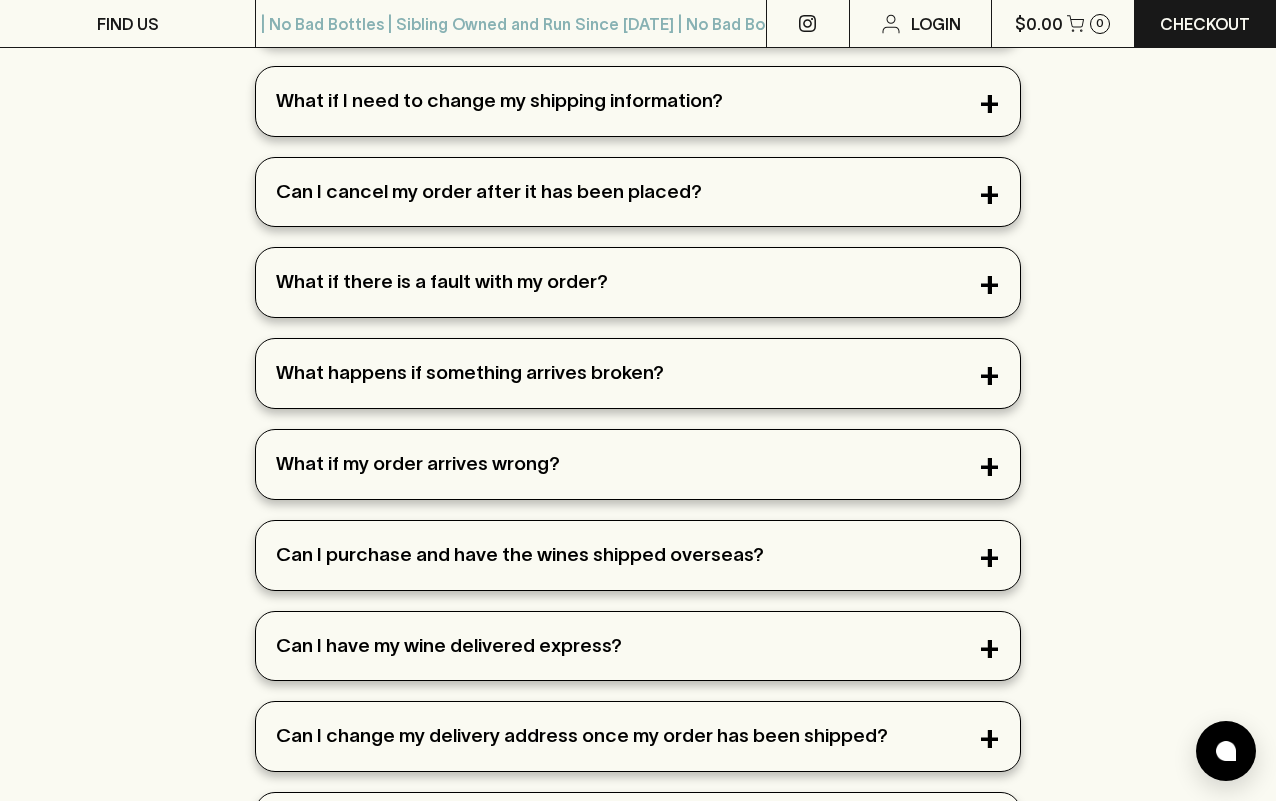 scroll, scrollTop: 1057, scrollLeft: 0, axis: vertical 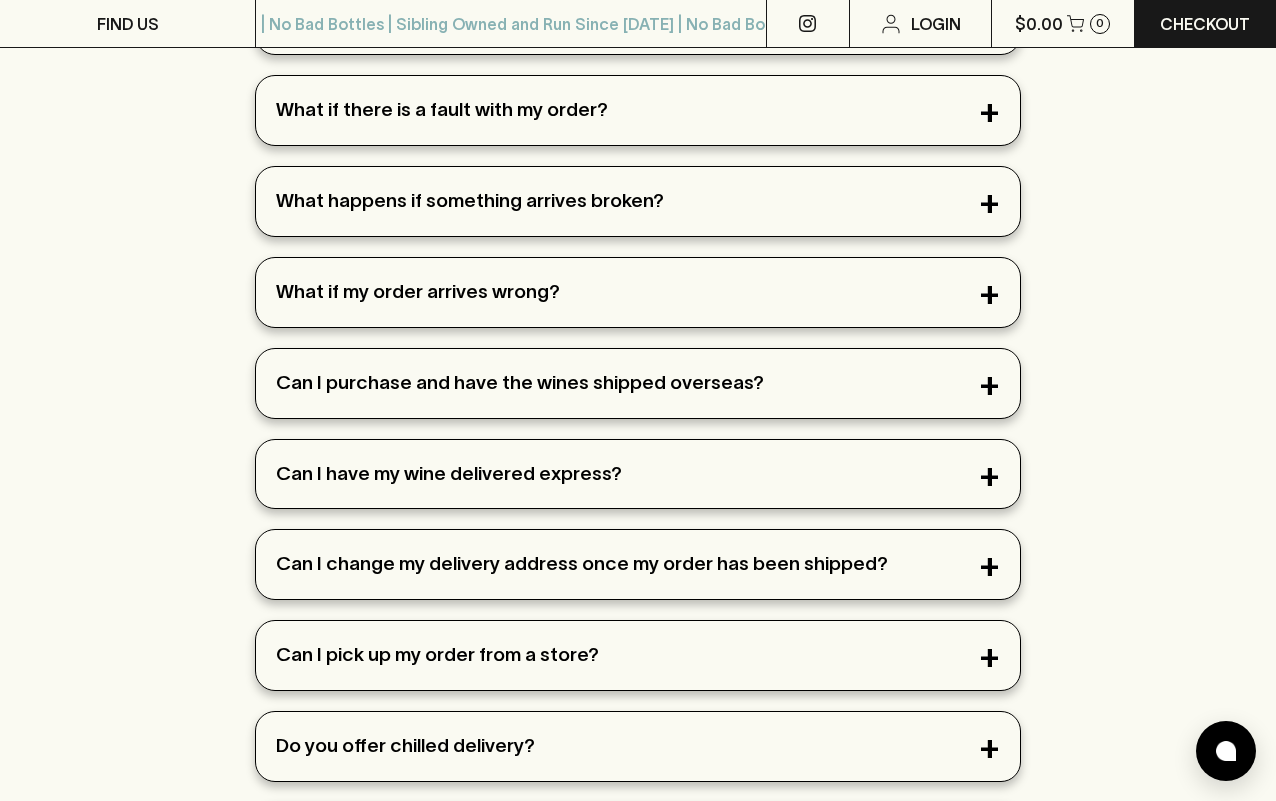 click on "Can I purchase and have the wines shipped overseas?" at bounding box center [638, 383] 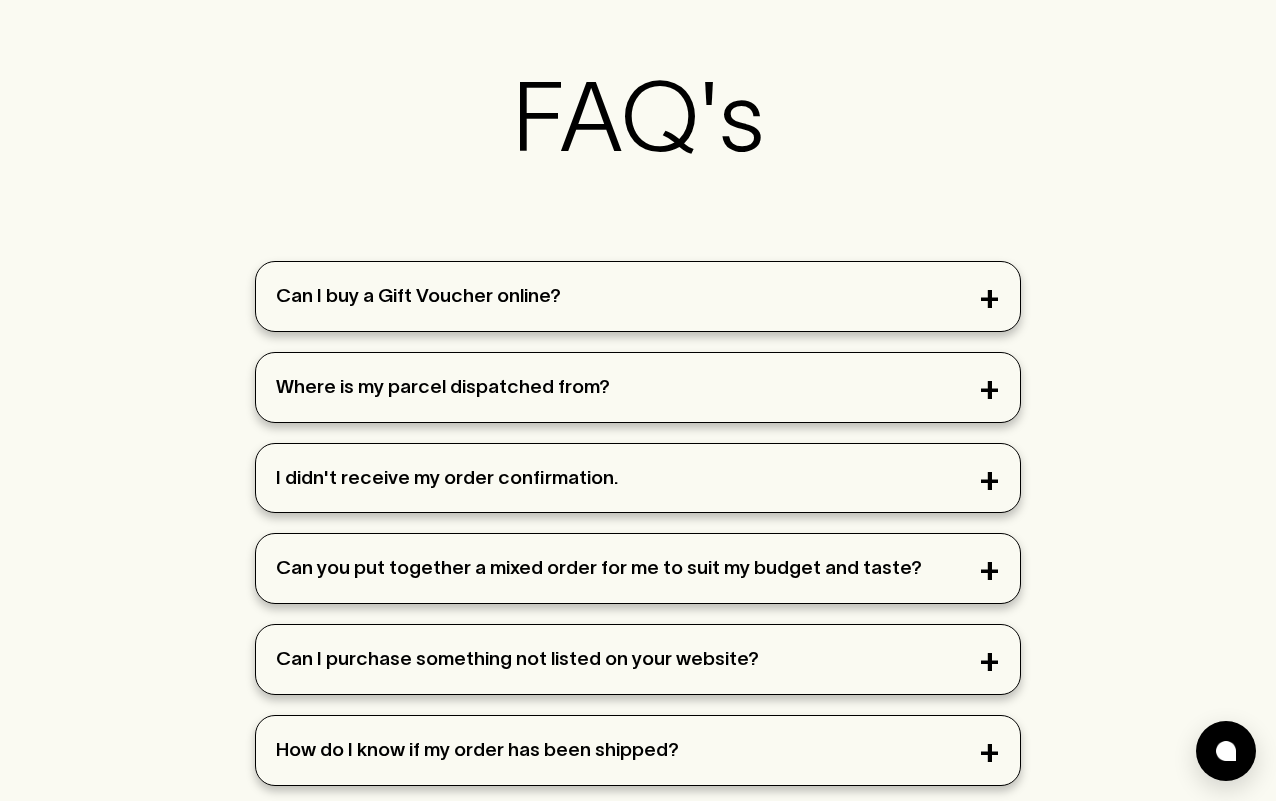 scroll, scrollTop: 0, scrollLeft: 0, axis: both 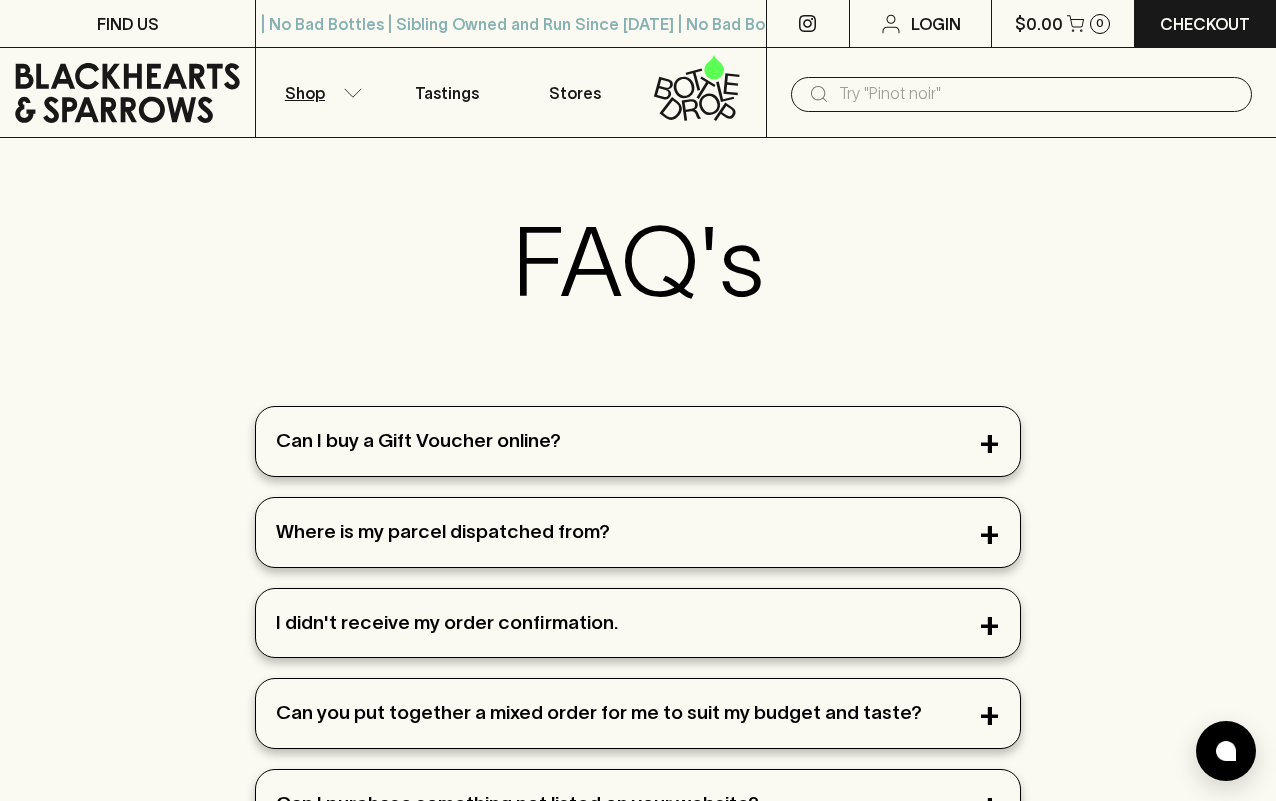 click on "Shop" at bounding box center (319, 92) 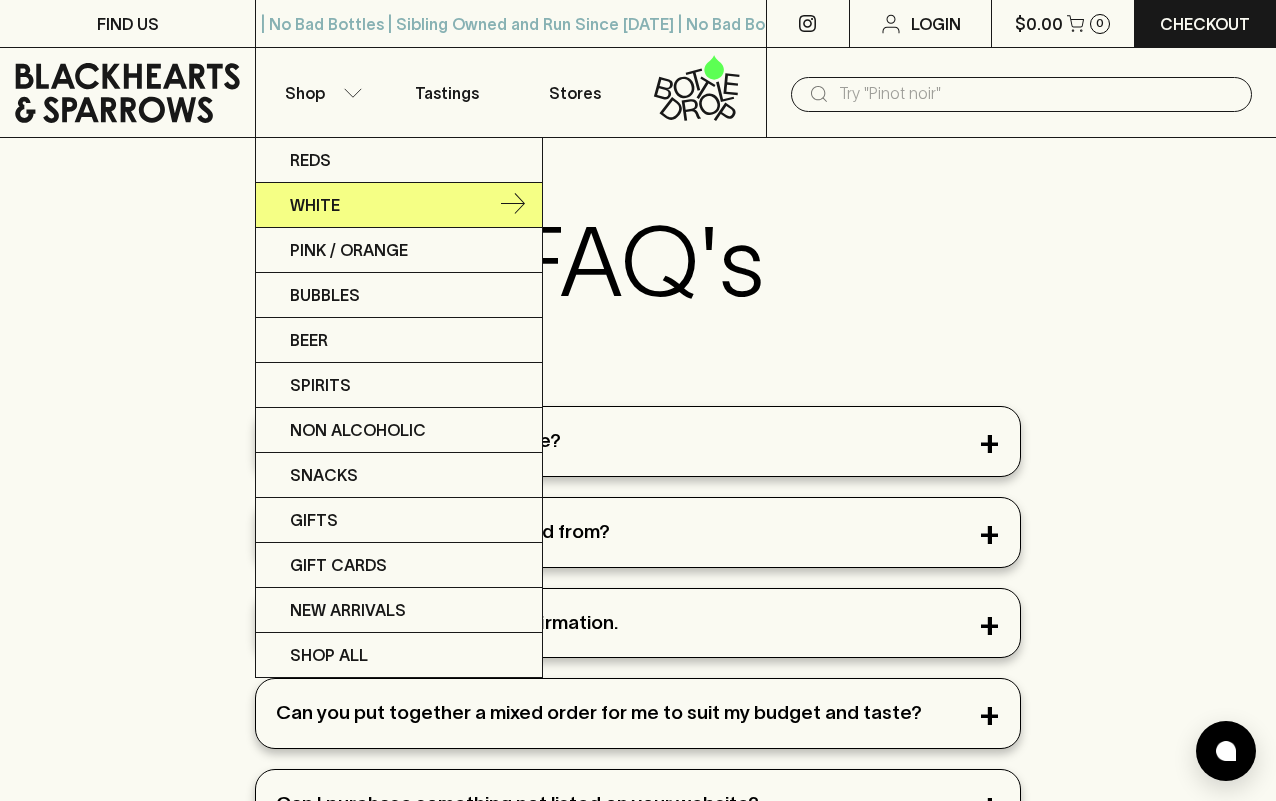 click on "White" at bounding box center (399, 205) 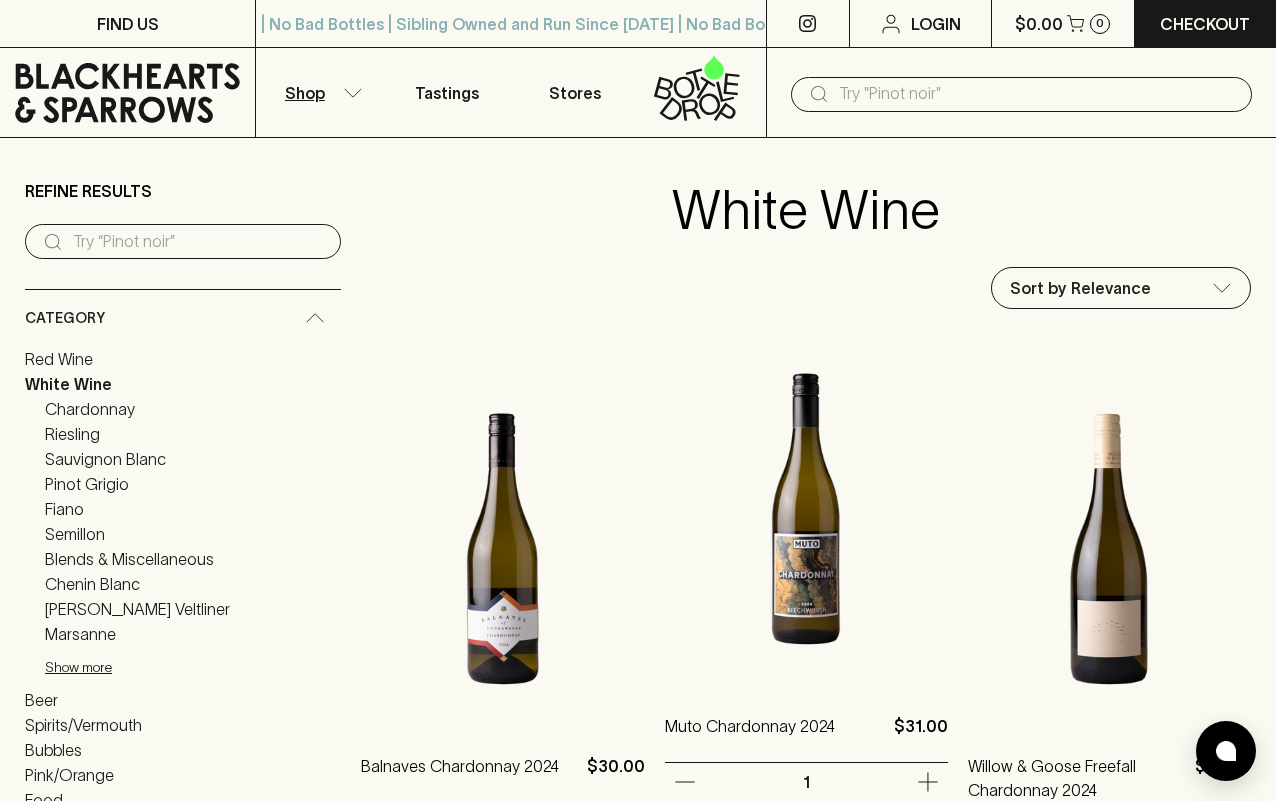 click at bounding box center [806, 509] 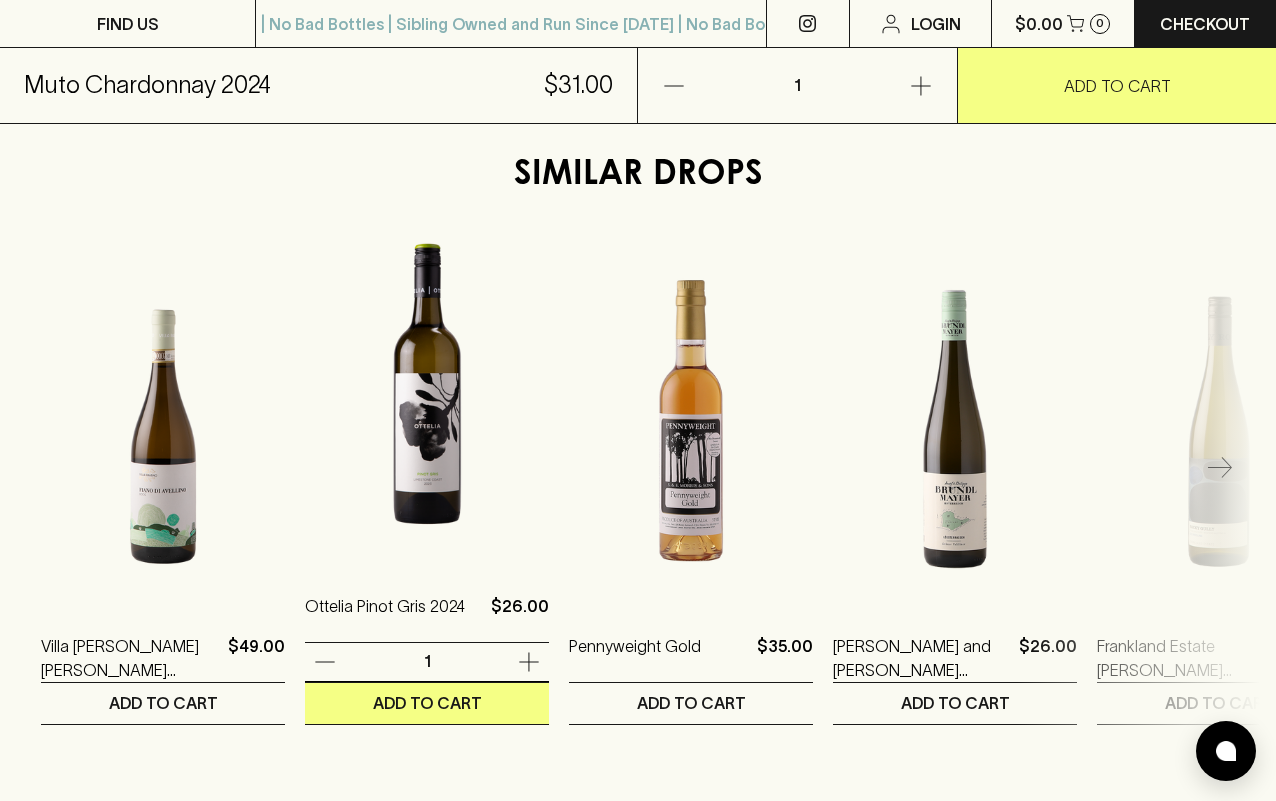 scroll, scrollTop: 0, scrollLeft: 0, axis: both 